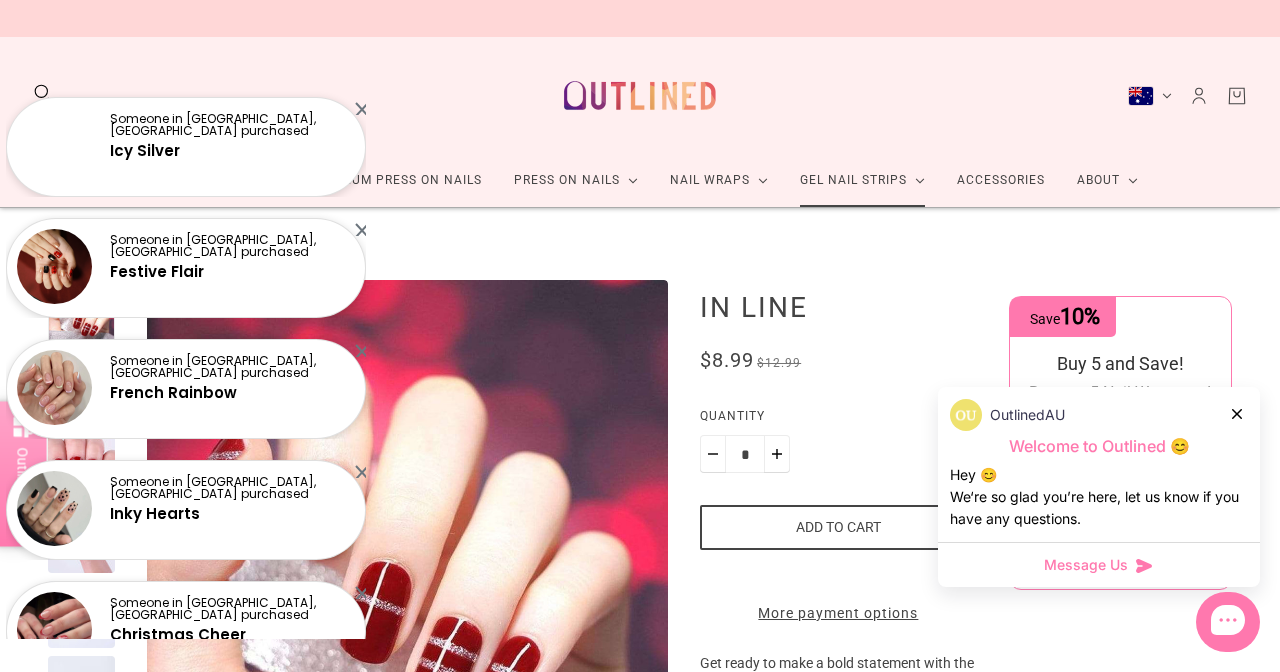 scroll, scrollTop: 0, scrollLeft: 0, axis: both 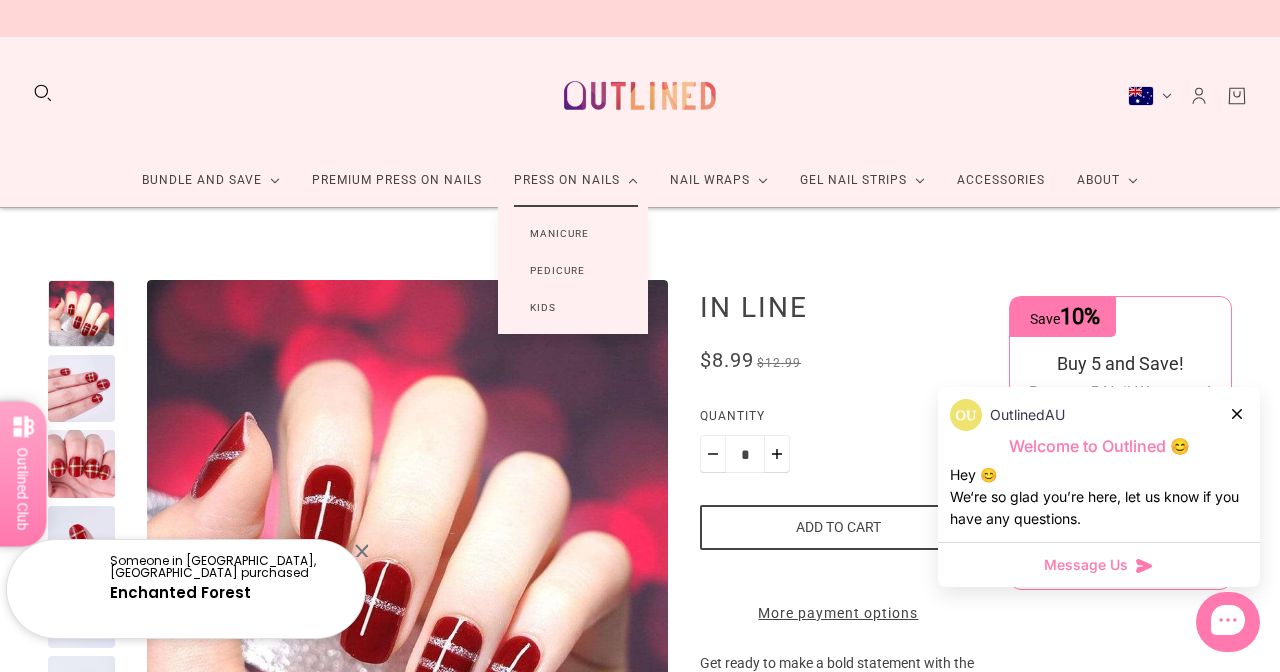 click on "Manicure" at bounding box center [559, 233] 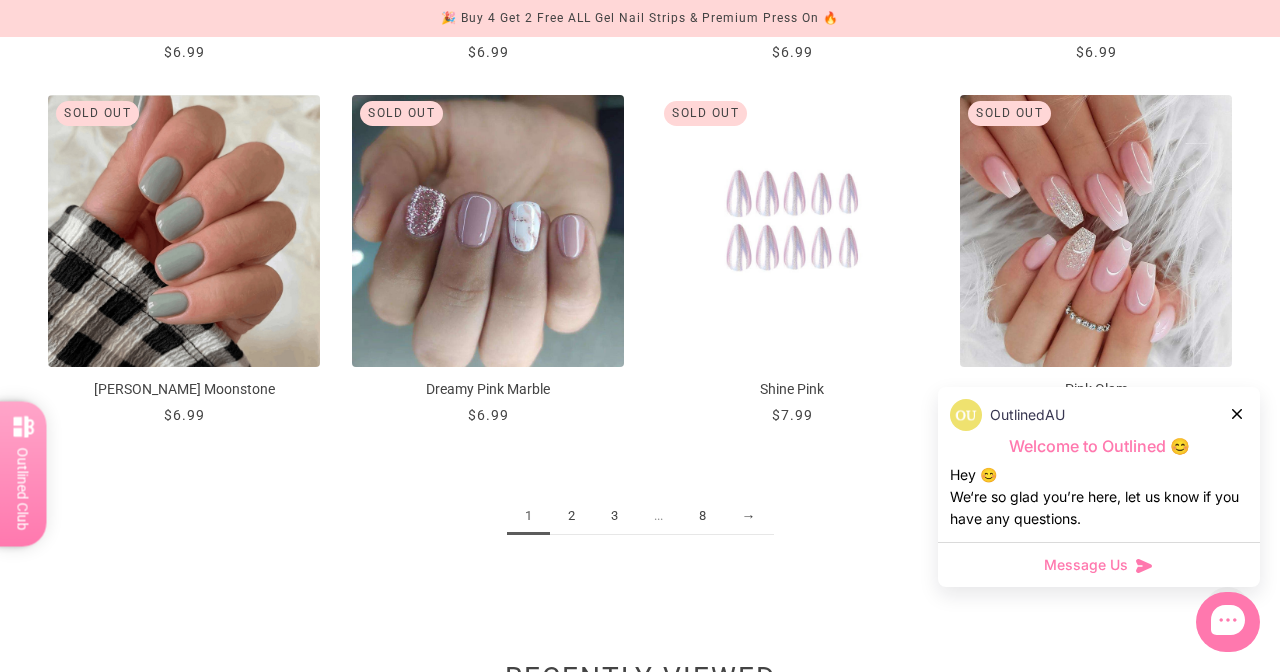 scroll, scrollTop: 2129, scrollLeft: 22, axis: both 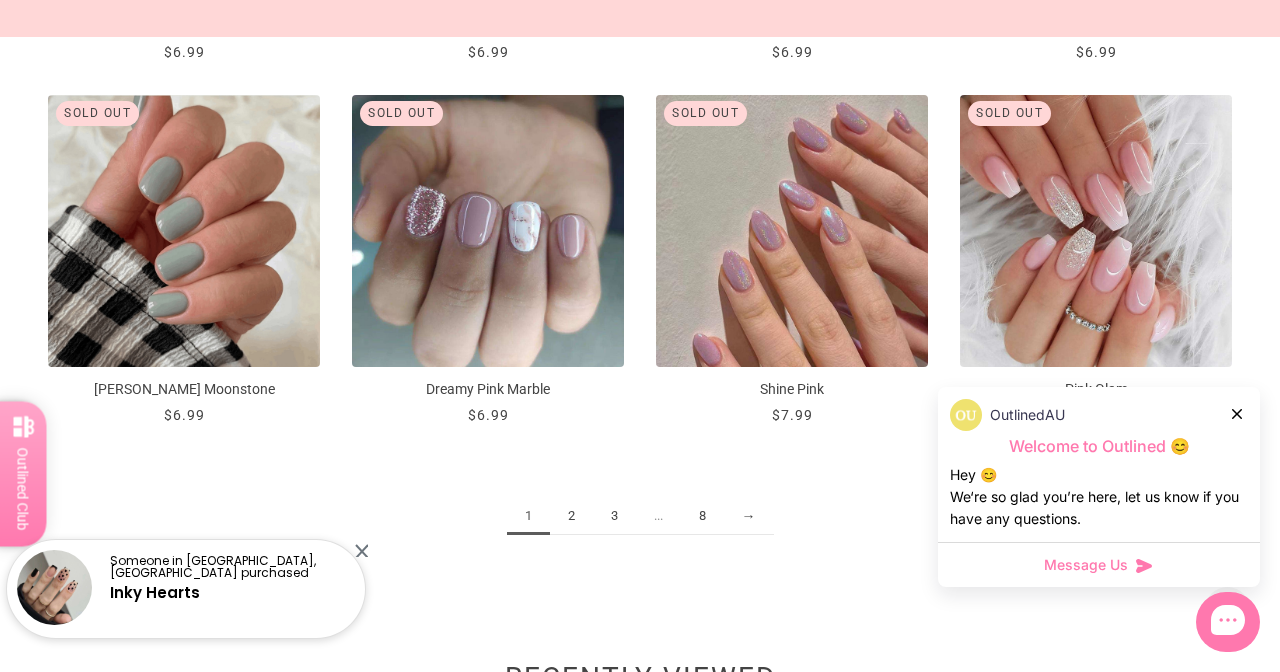 click on "→" at bounding box center (749, 516) 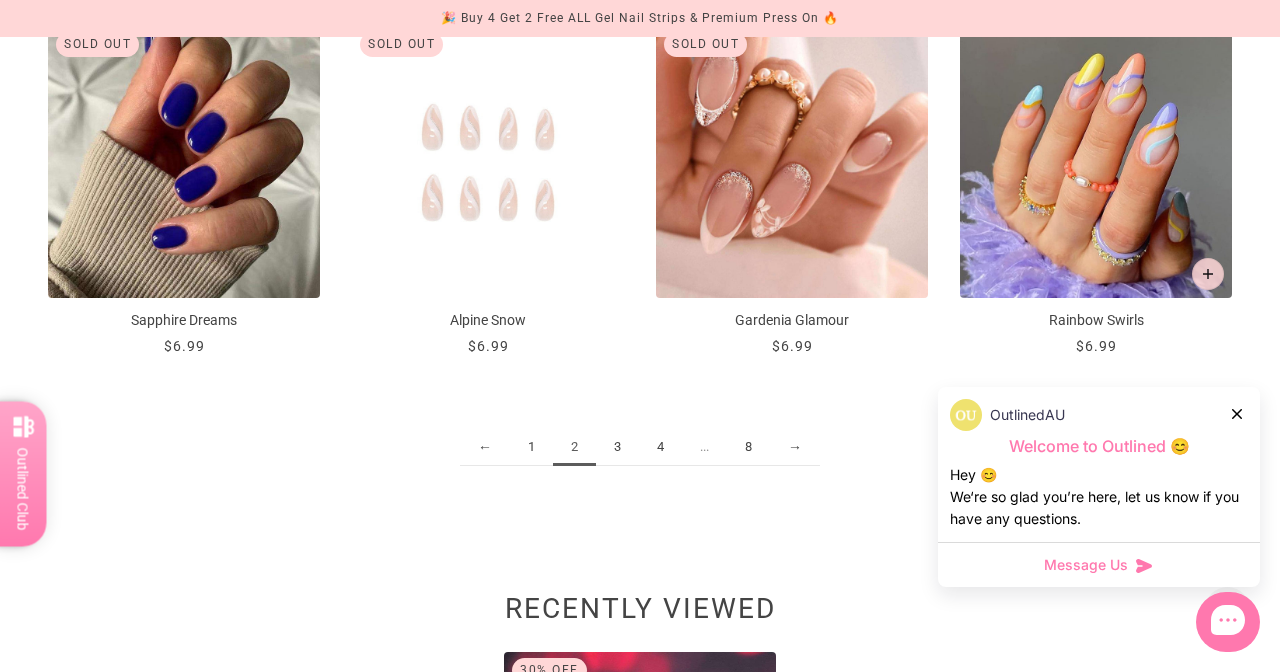 scroll, scrollTop: 2209, scrollLeft: 22, axis: both 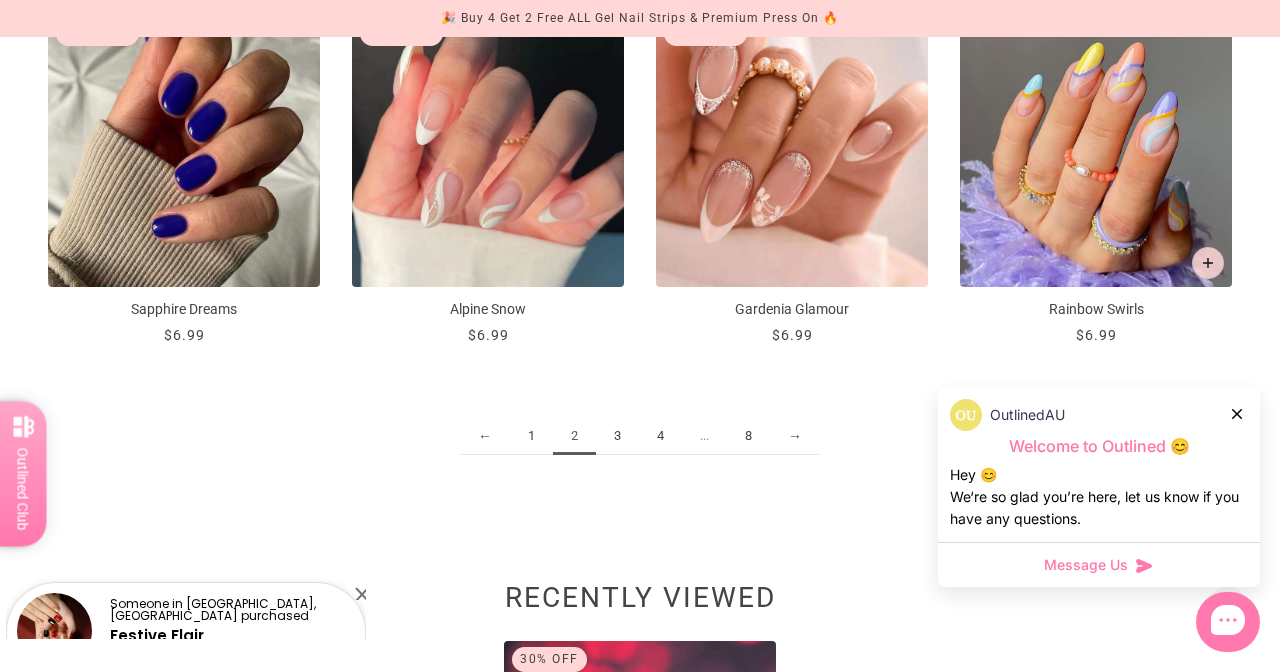 click on "→" at bounding box center [795, 436] 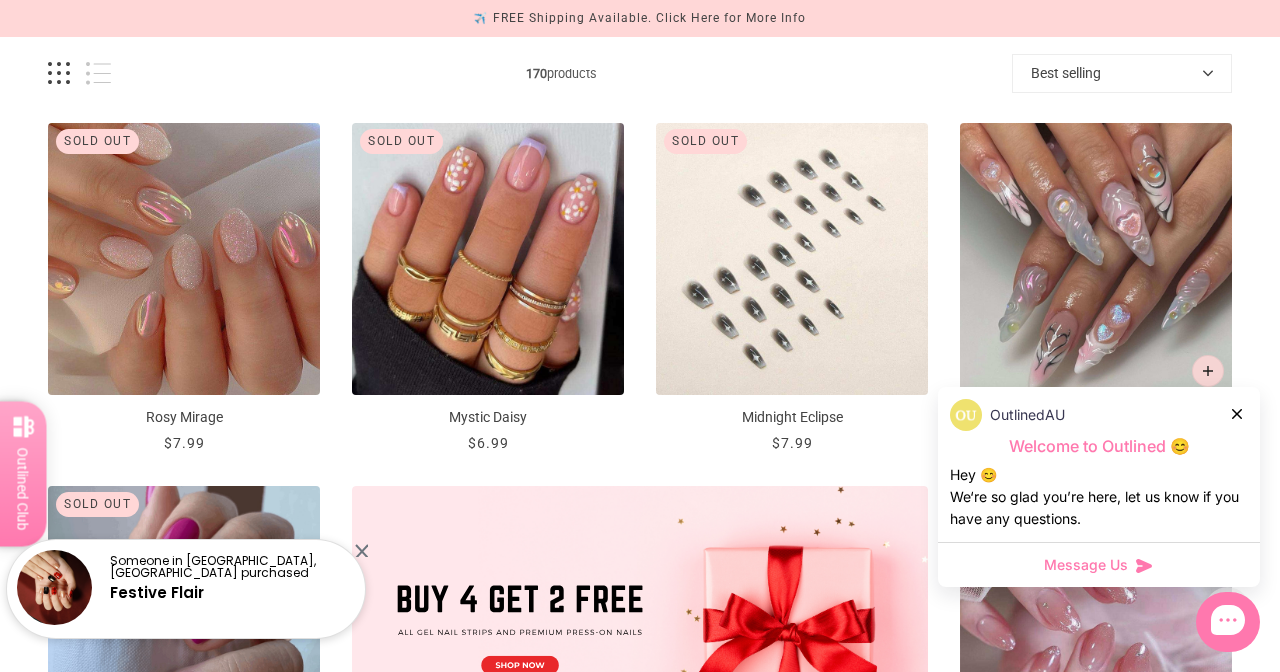 scroll, scrollTop: 288, scrollLeft: 1, axis: both 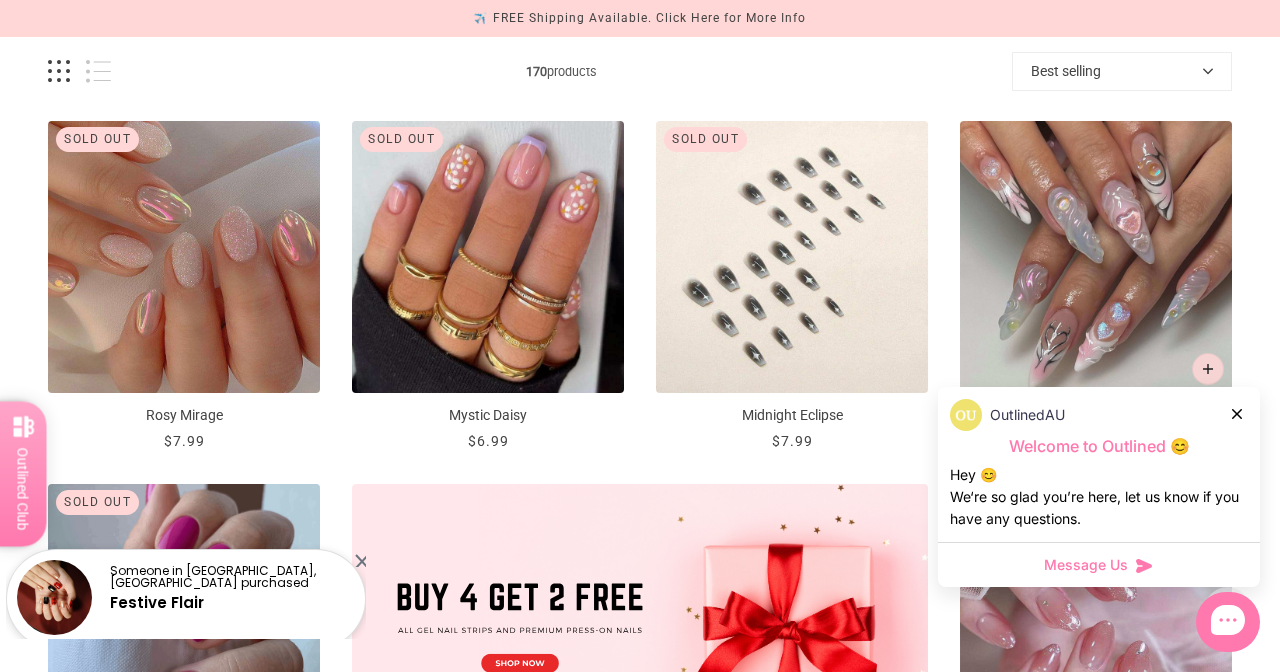 click at bounding box center [792, 257] 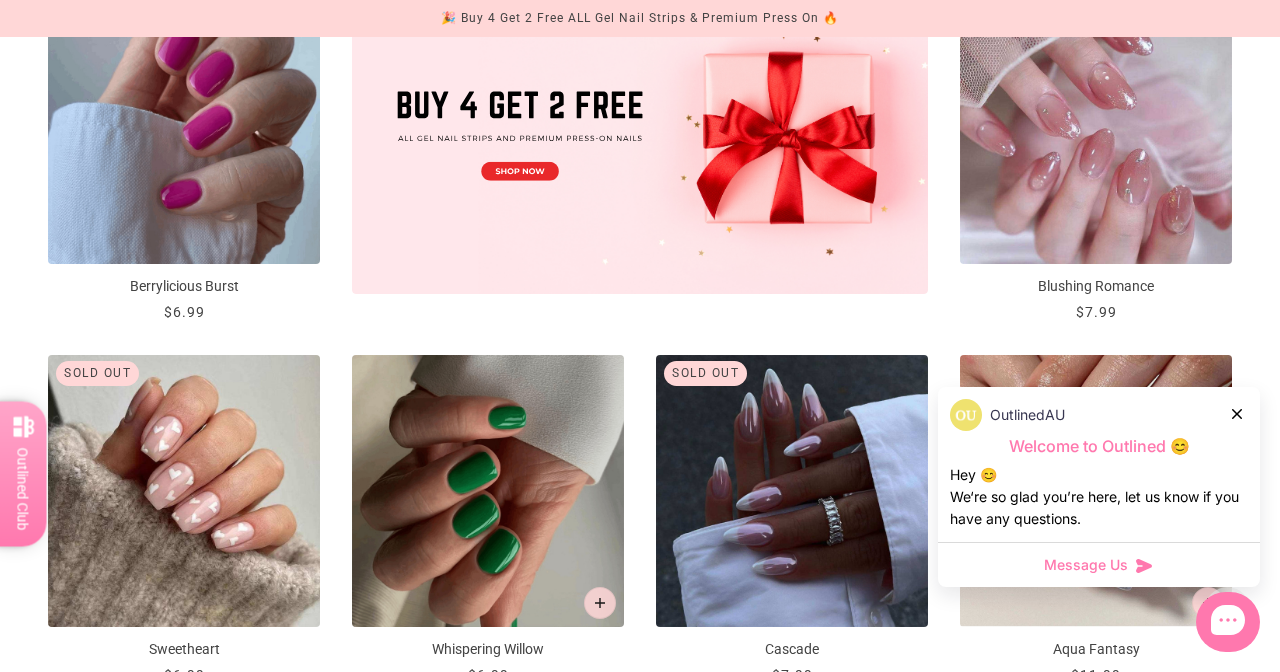 scroll, scrollTop: 784, scrollLeft: 1, axis: both 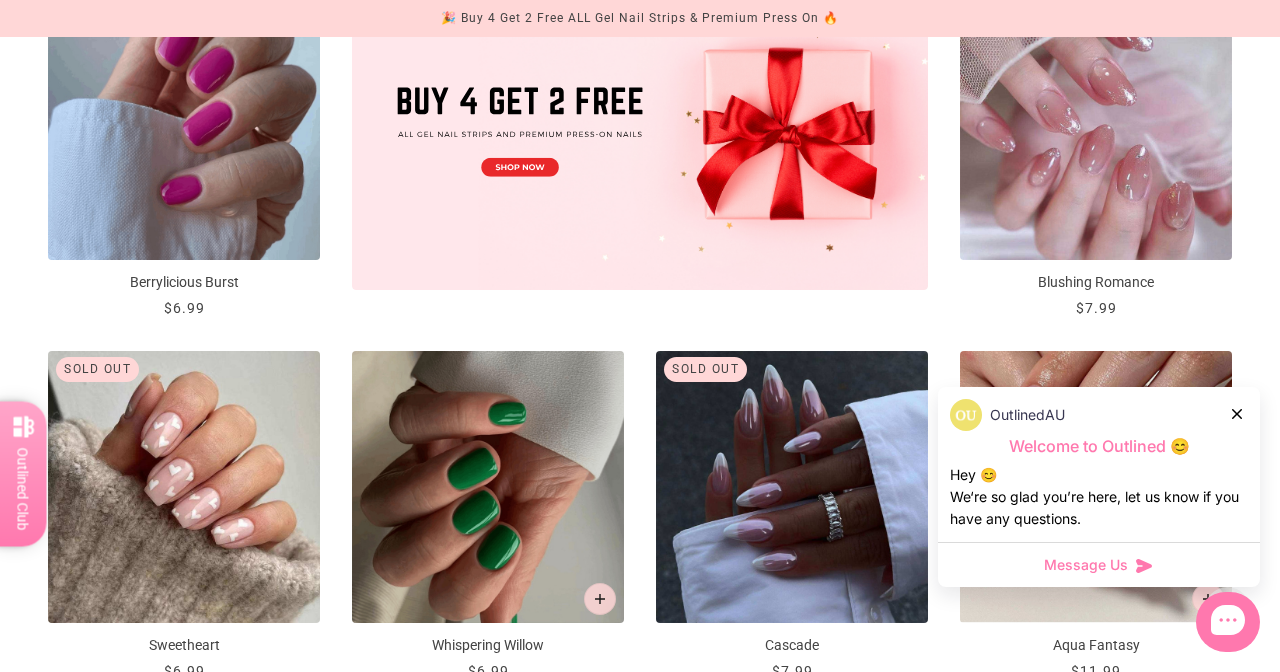 click at bounding box center (1238, 413) 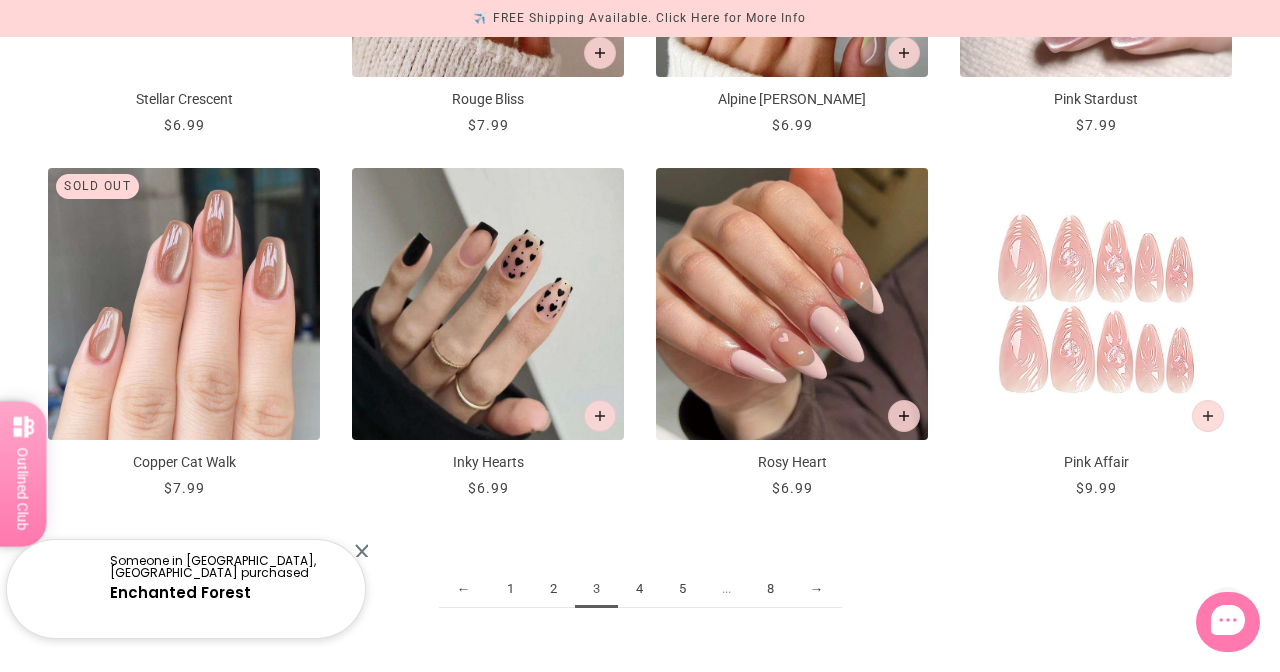 scroll, scrollTop: 2065, scrollLeft: 7, axis: both 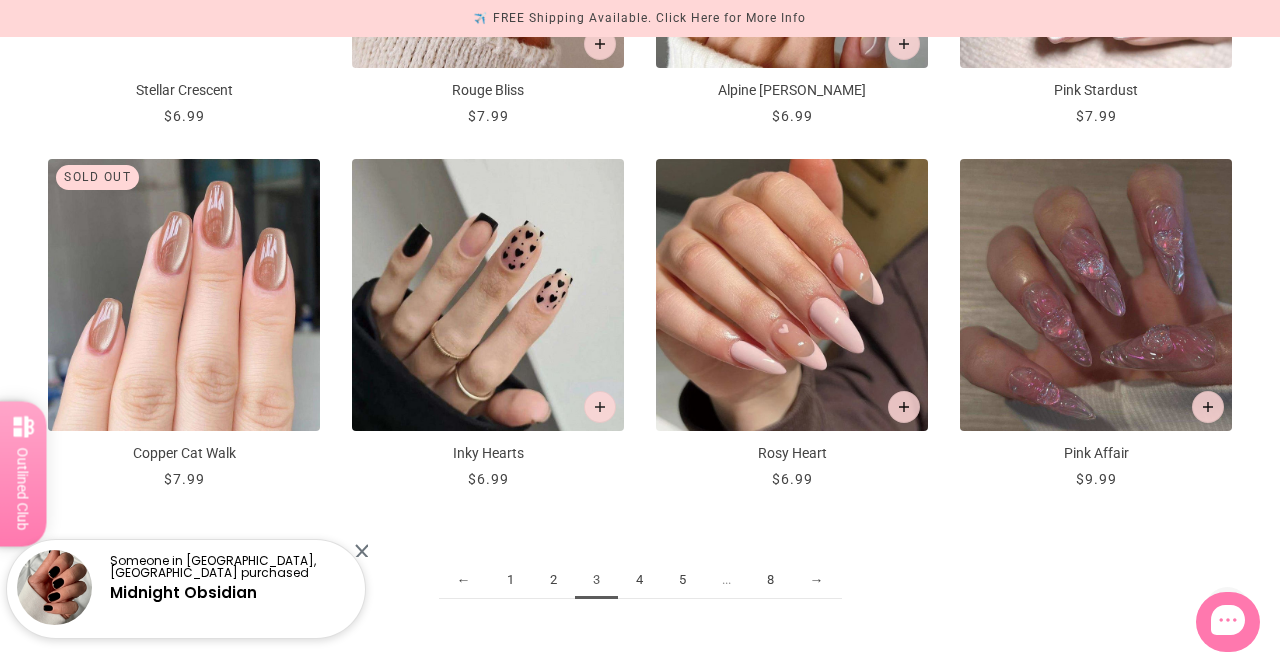 click on "→" at bounding box center (817, 580) 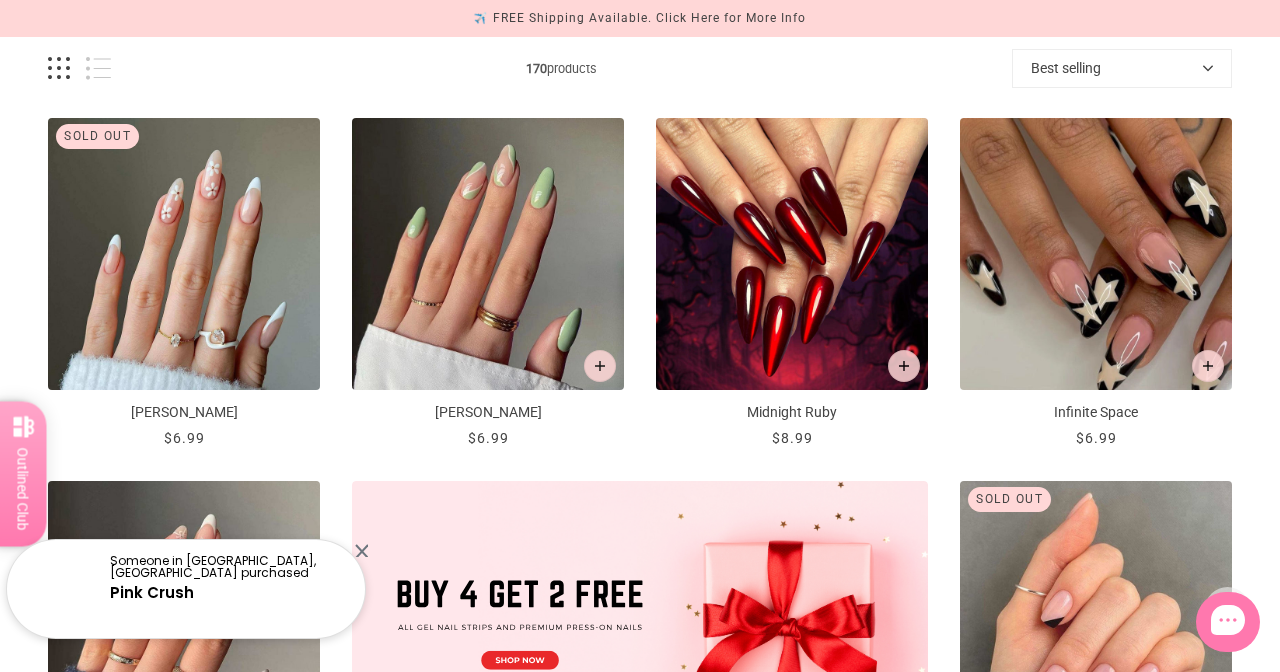 scroll, scrollTop: 253, scrollLeft: 22, axis: both 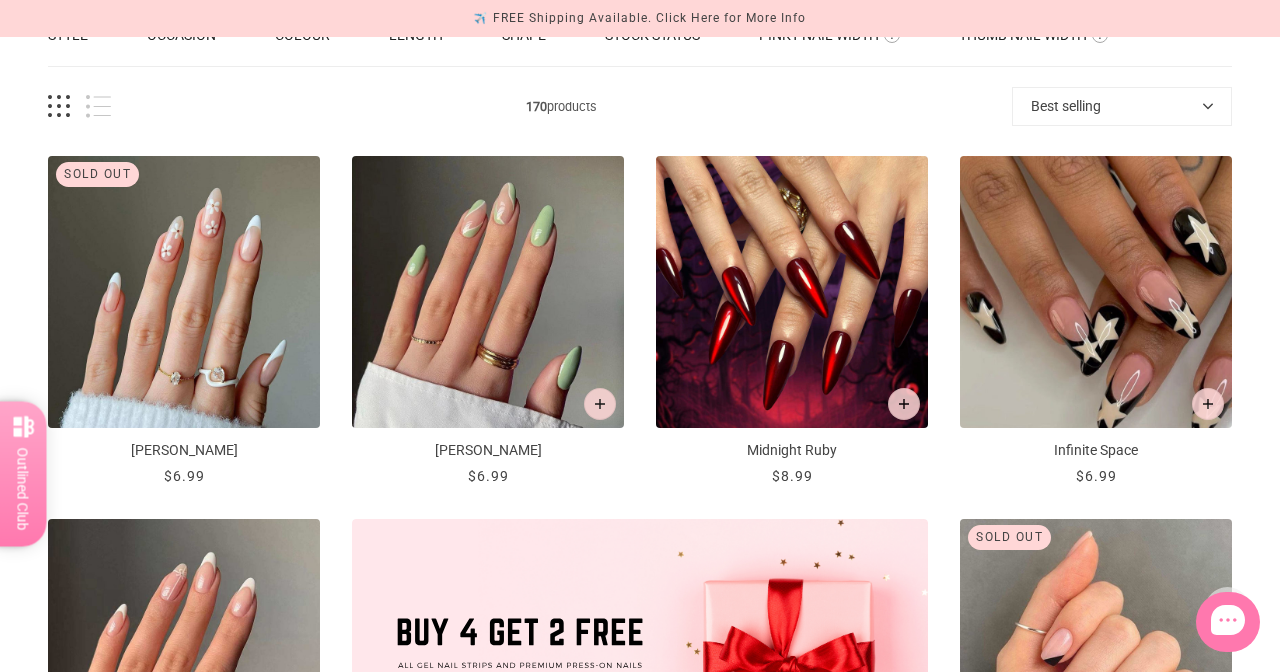 click at bounding box center (792, 292) 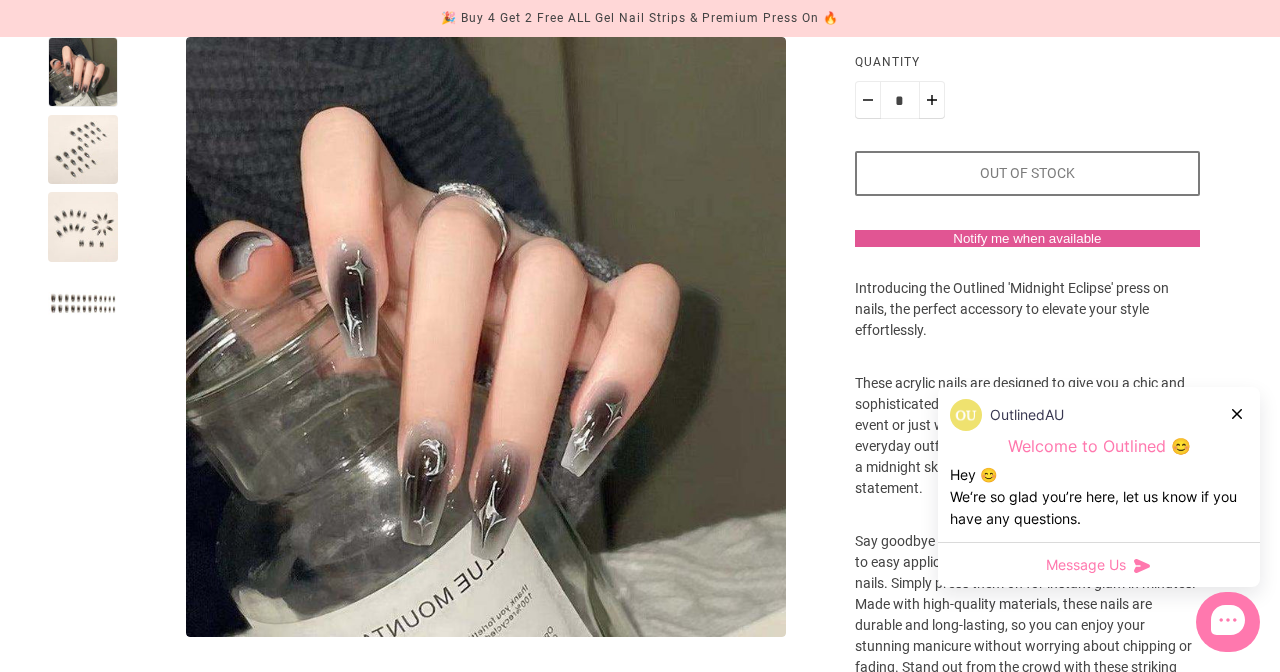 scroll, scrollTop: 0, scrollLeft: 0, axis: both 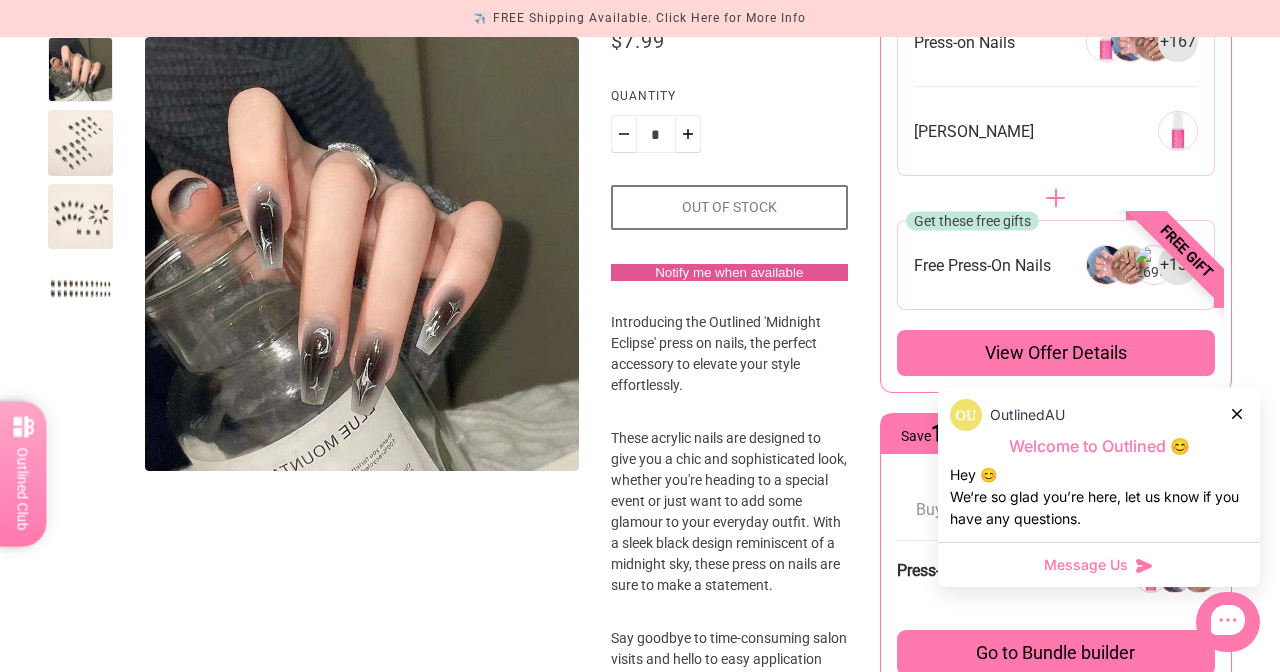 click at bounding box center (80, 142) 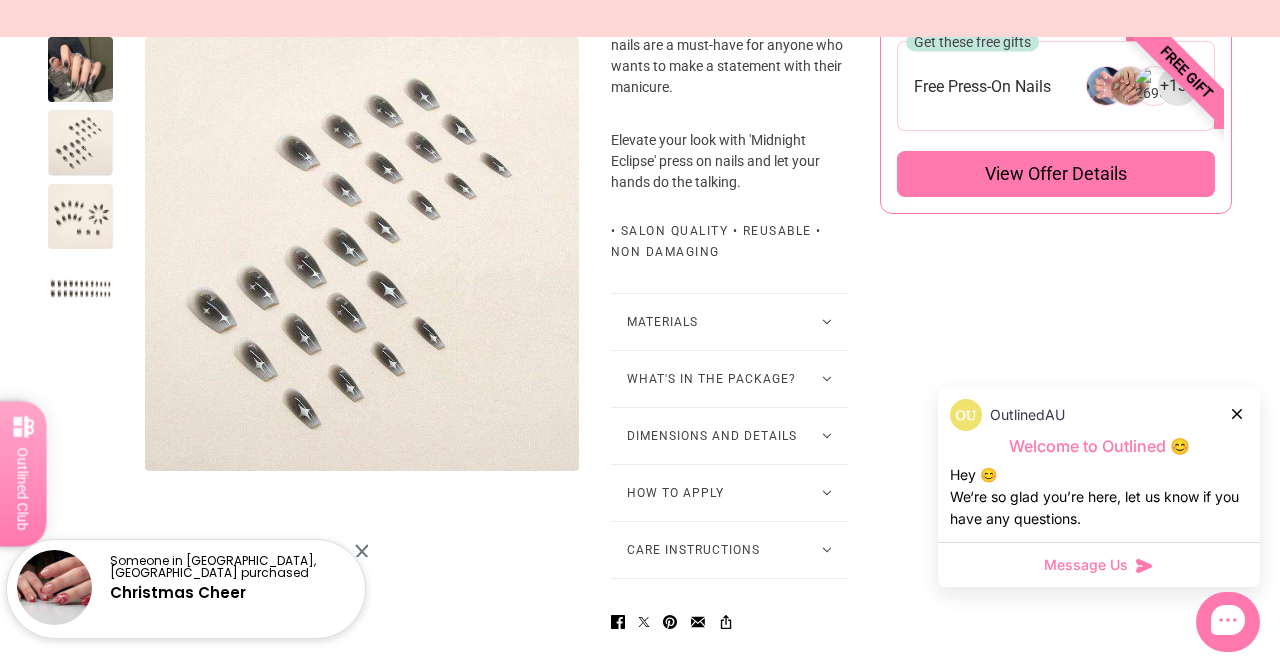 scroll, scrollTop: 1426, scrollLeft: 0, axis: vertical 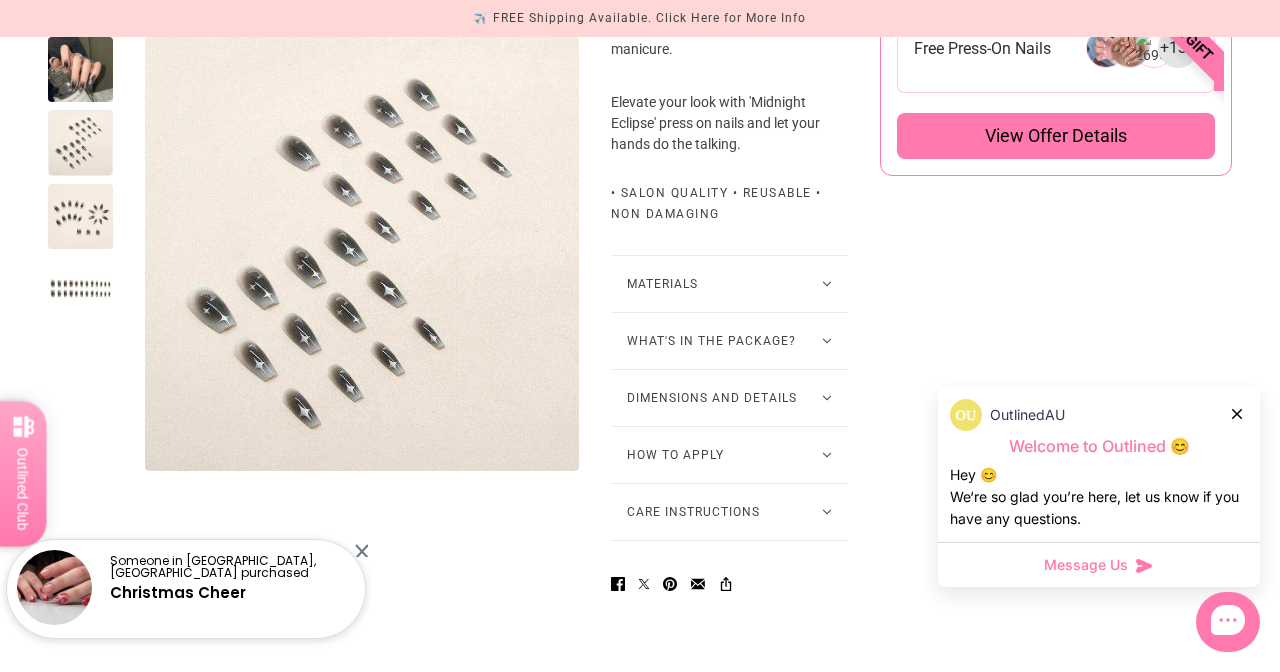 click on "What's in the package?" at bounding box center [729, 341] 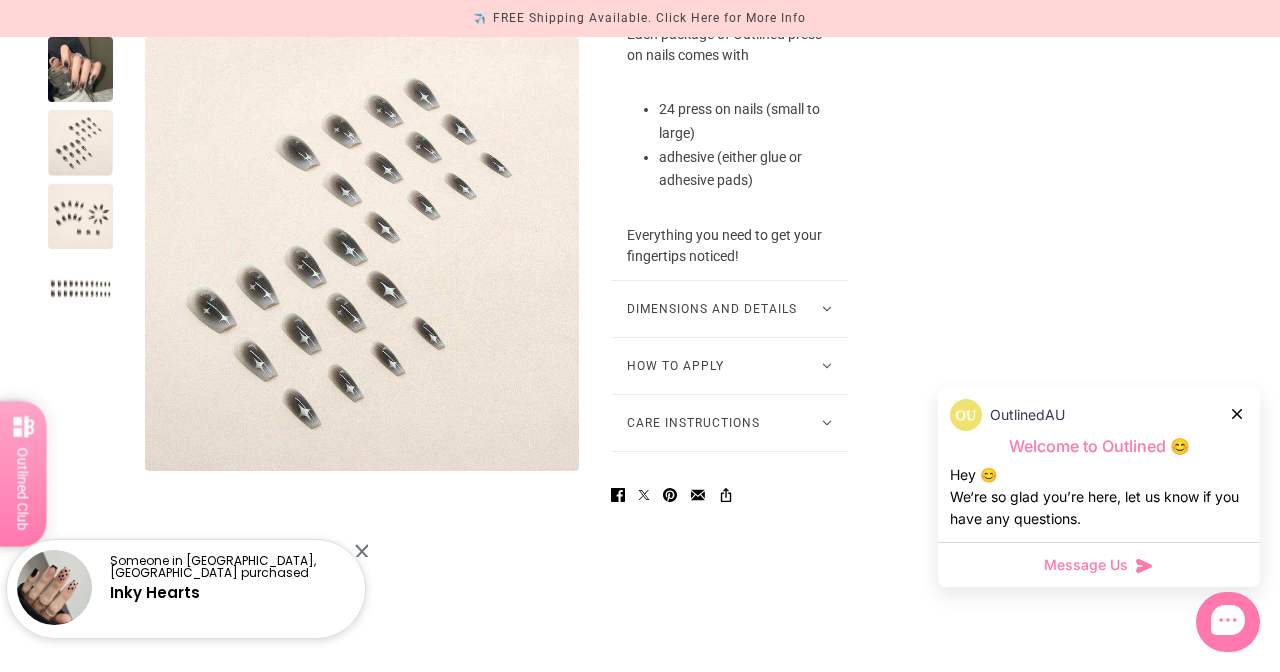 scroll, scrollTop: 1560, scrollLeft: 0, axis: vertical 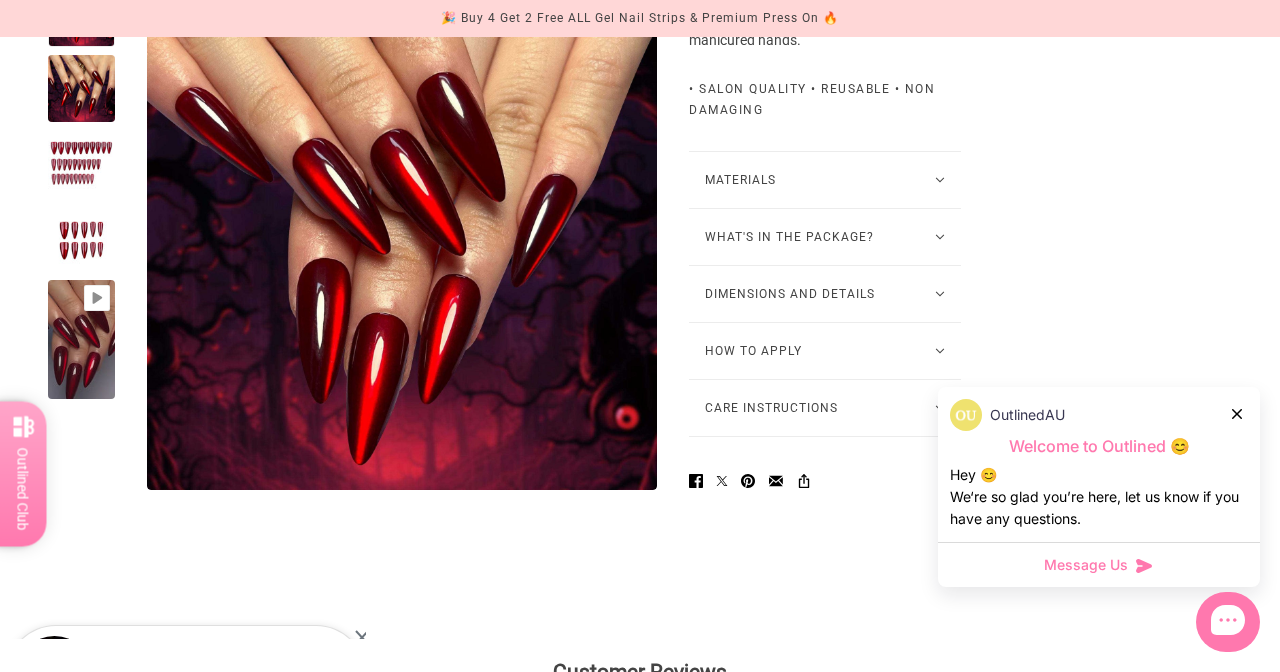 click on "How to Apply" at bounding box center (825, 351) 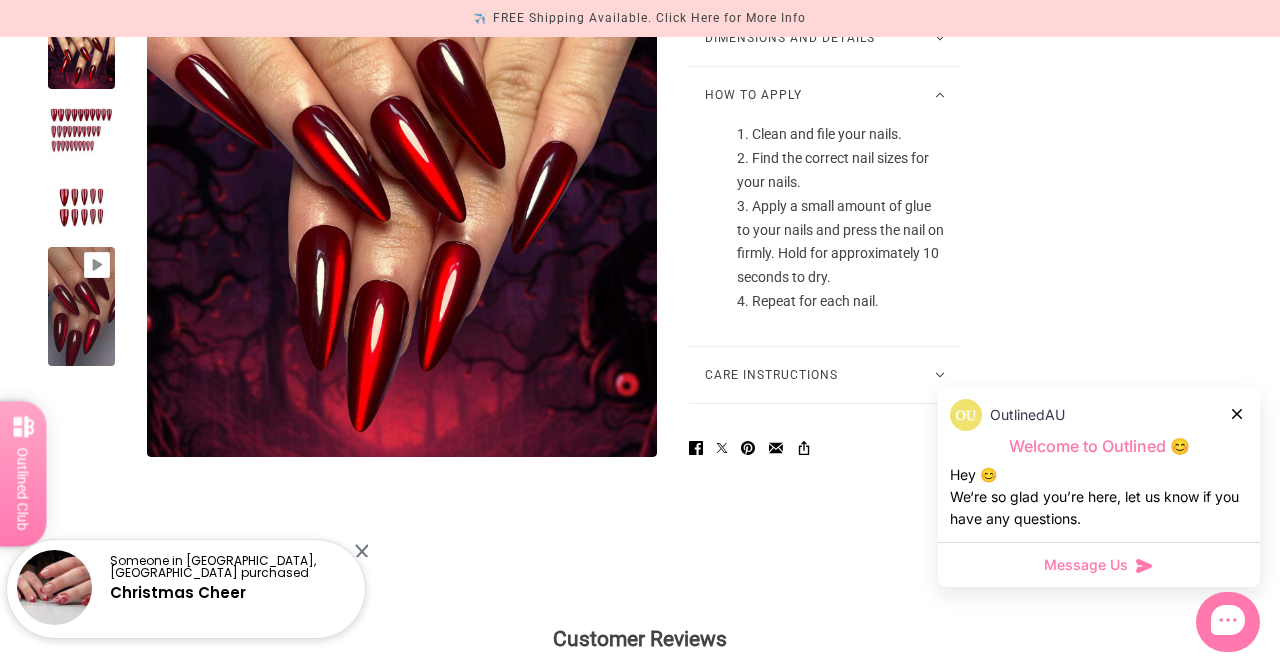 scroll, scrollTop: 1715, scrollLeft: 0, axis: vertical 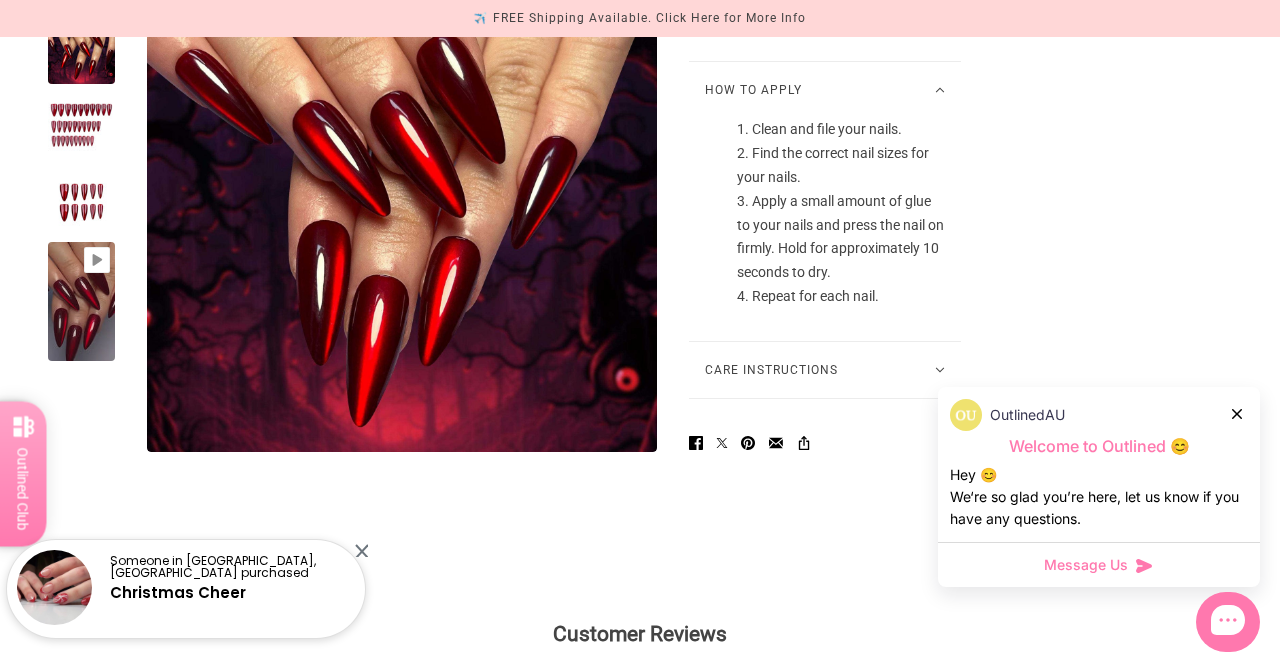 click on "Care Instructions" at bounding box center [825, 370] 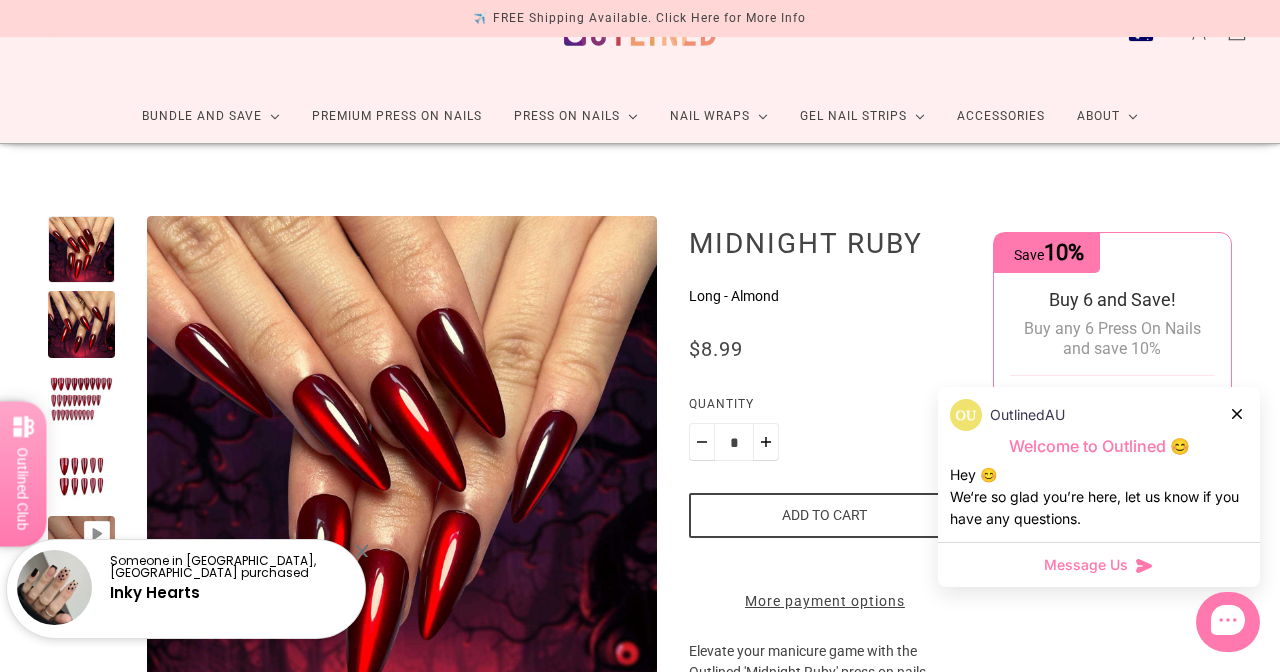 scroll, scrollTop: 62, scrollLeft: 0, axis: vertical 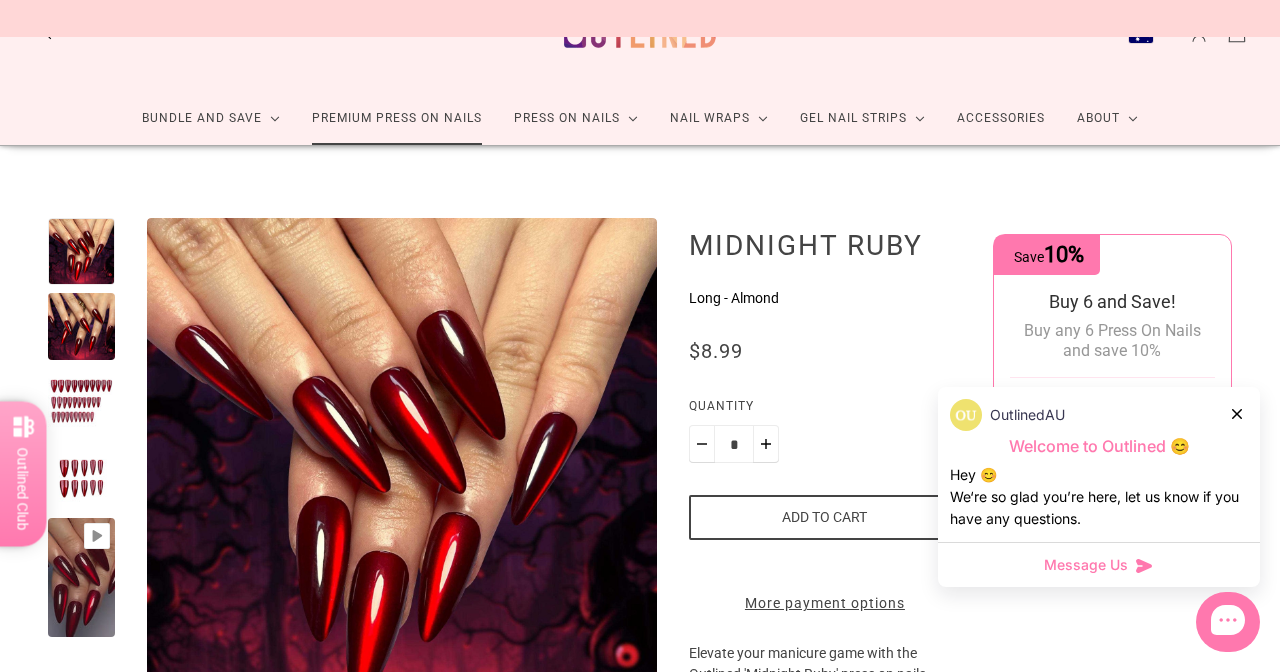 click on "Premium Press On Nails" 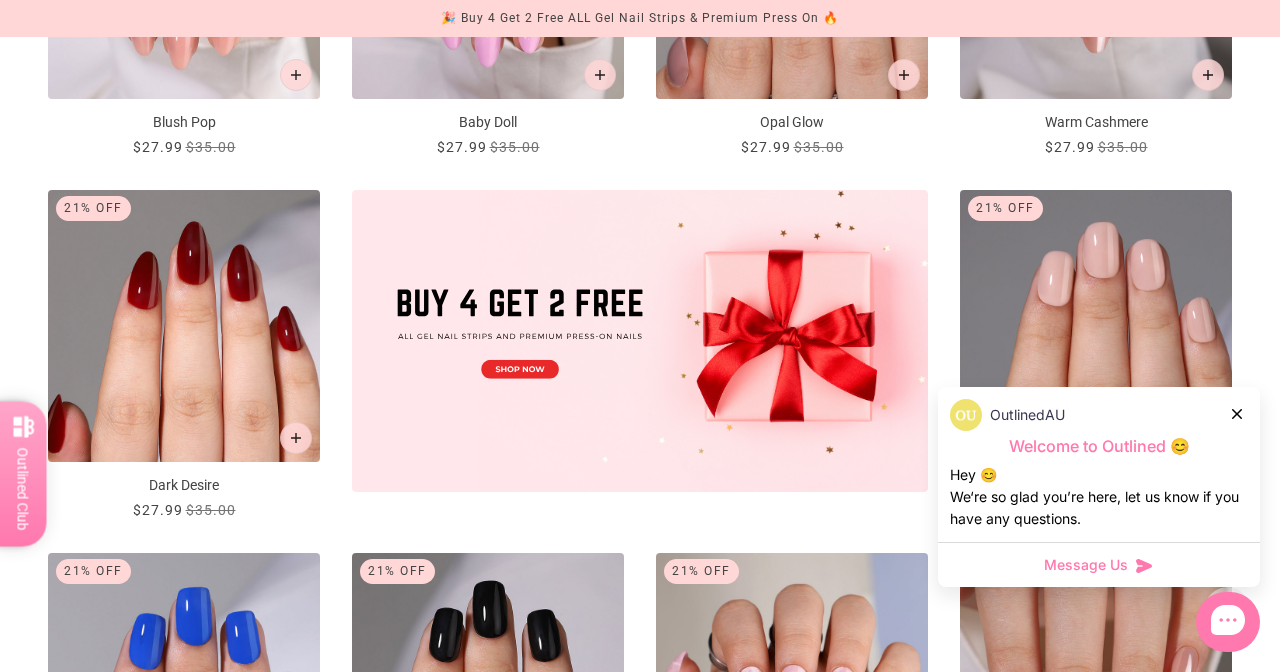 scroll, scrollTop: 582, scrollLeft: 0, axis: vertical 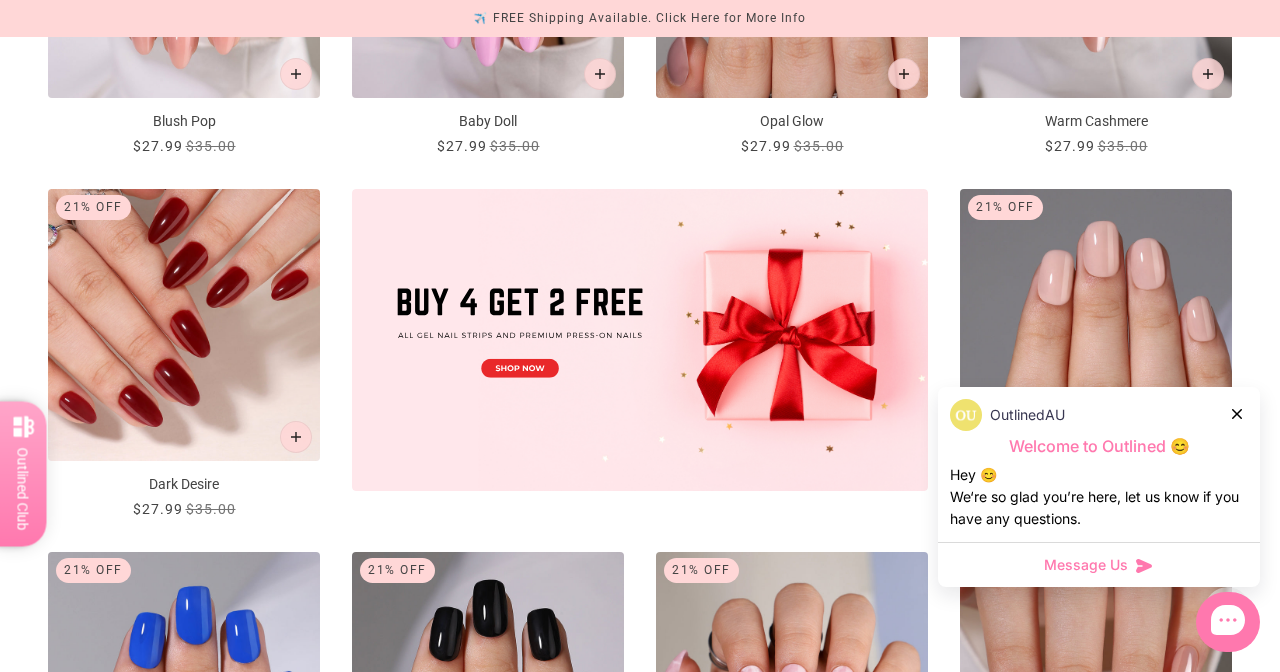 click at bounding box center [184, 325] 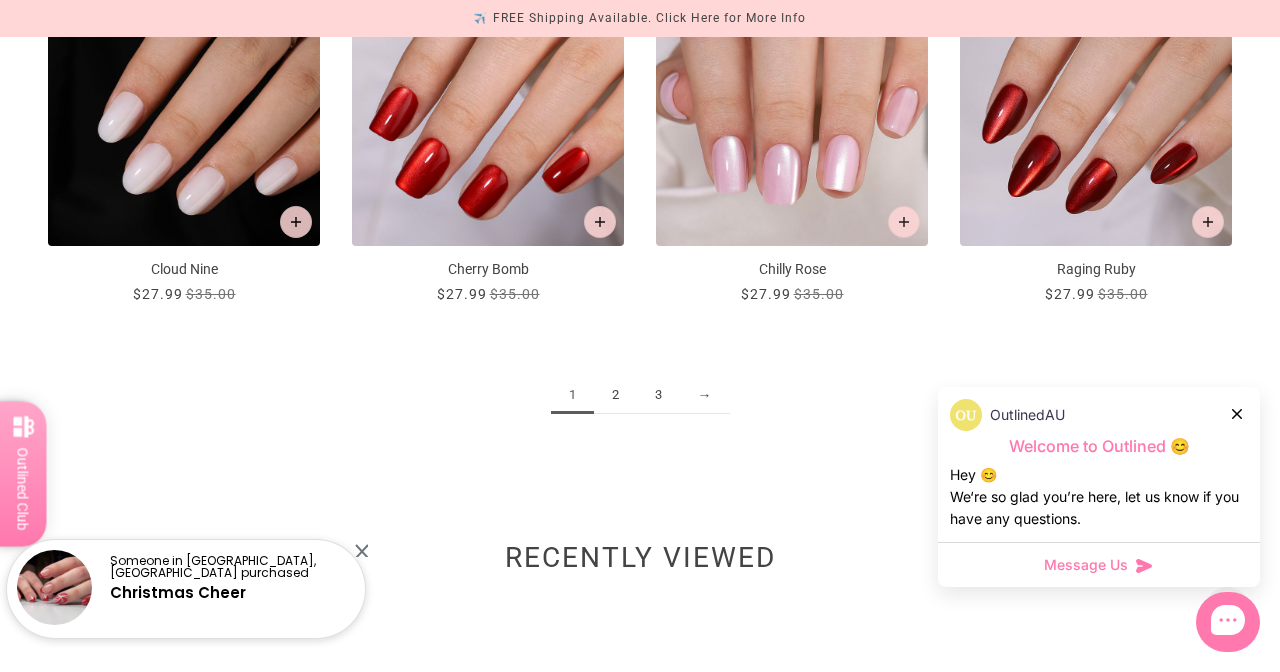 scroll, scrollTop: 2259, scrollLeft: 0, axis: vertical 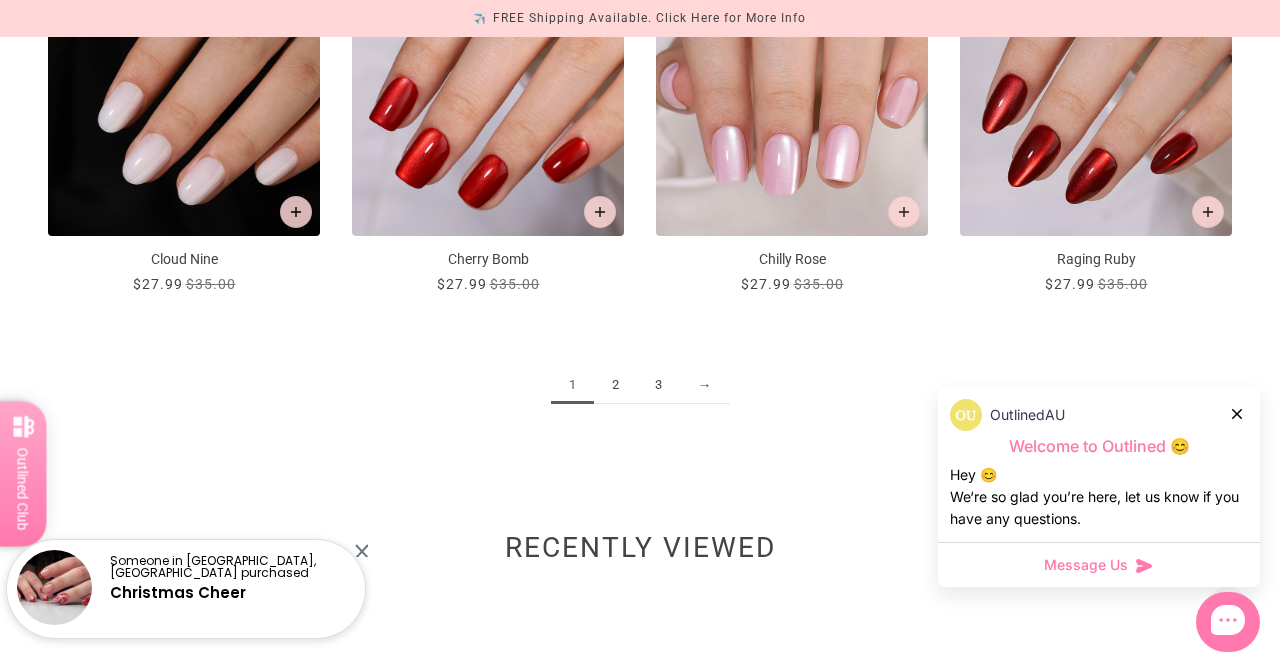 click on "2" at bounding box center [615, 385] 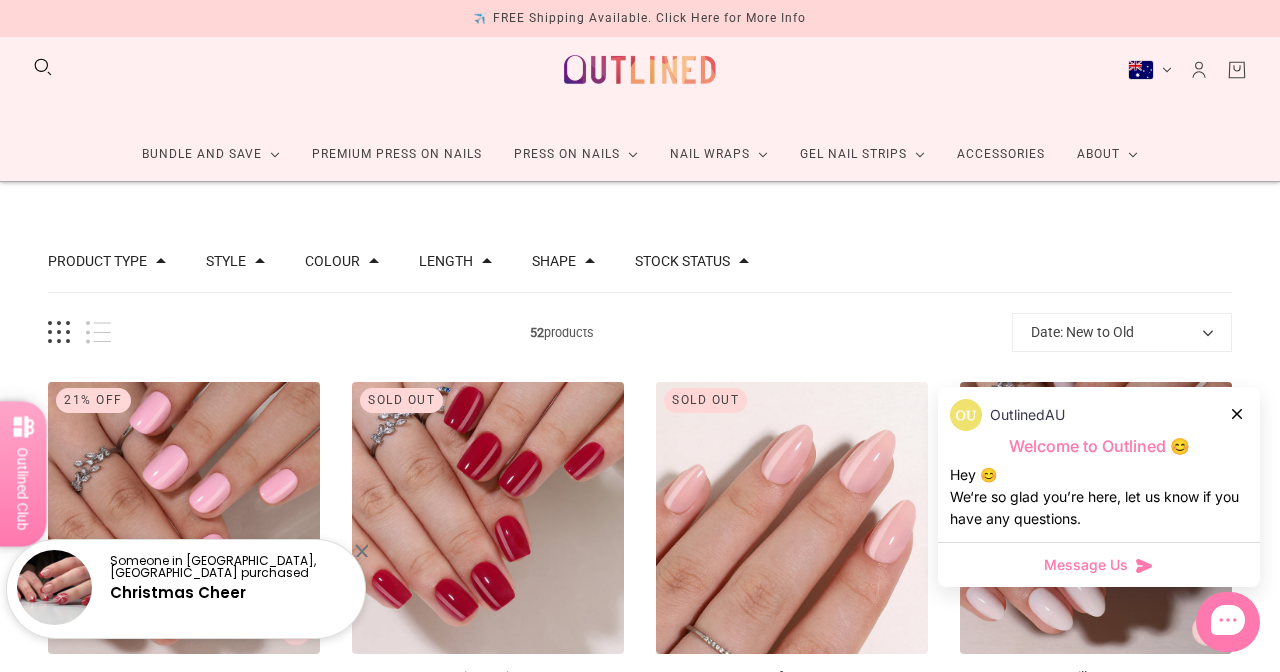 scroll, scrollTop: 0, scrollLeft: 0, axis: both 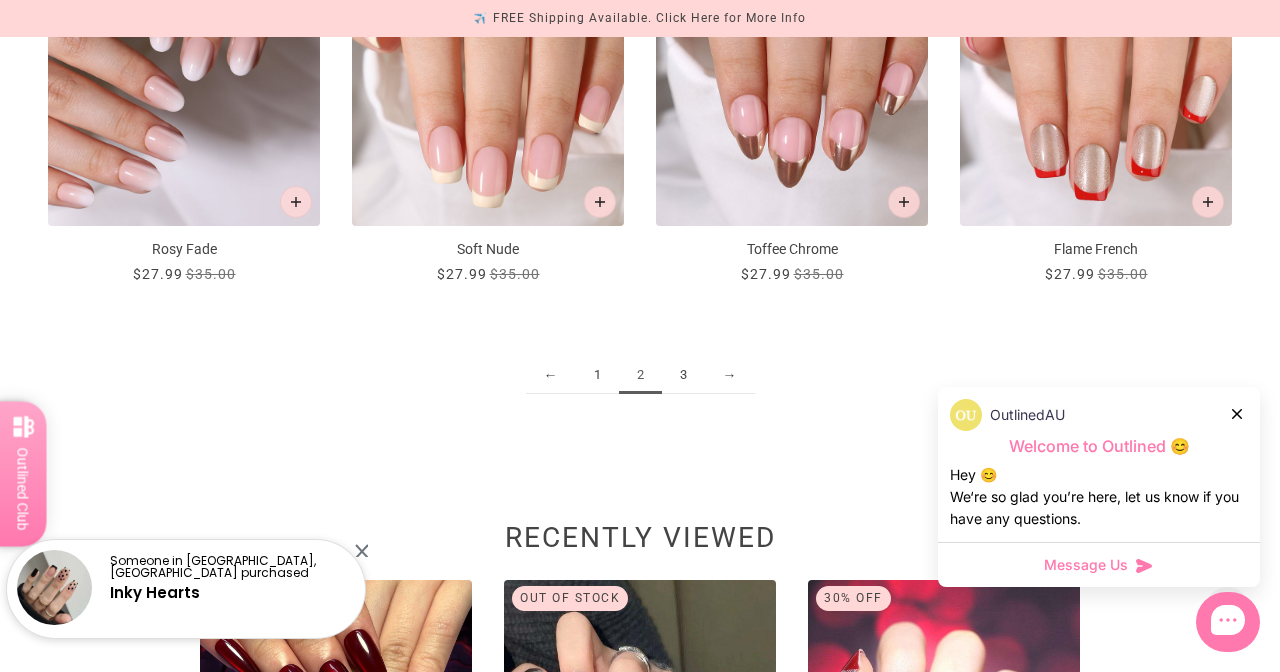 click on "3" at bounding box center [683, 375] 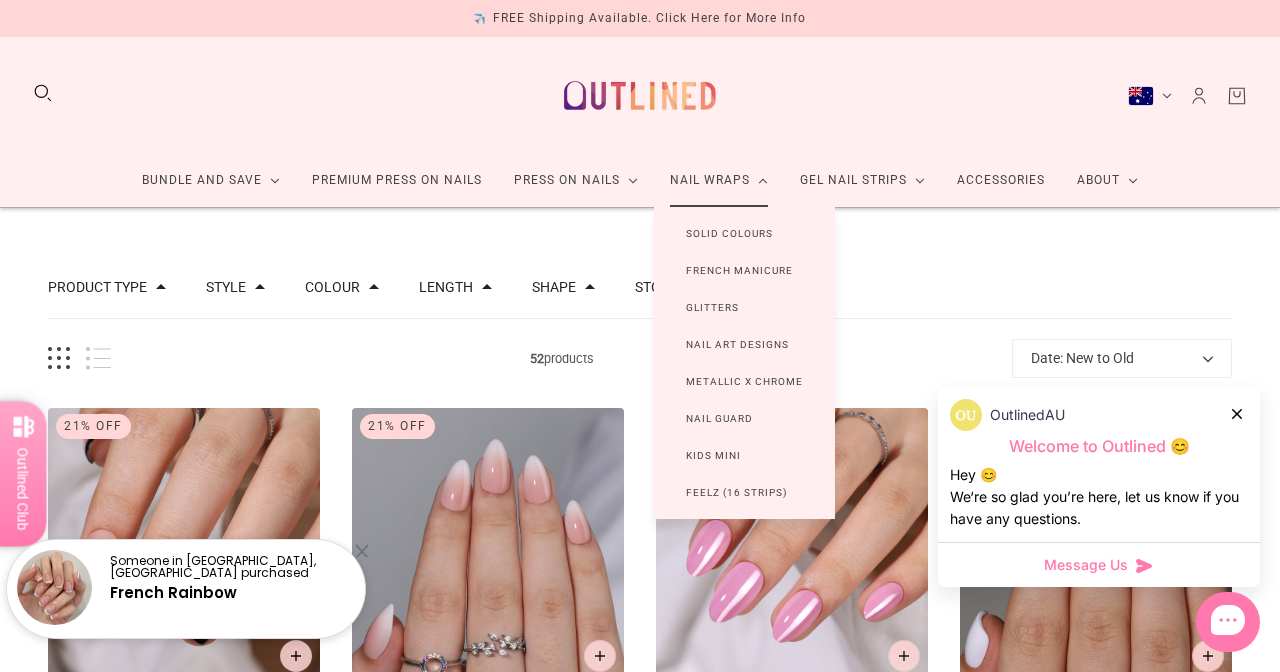 scroll, scrollTop: 0, scrollLeft: 0, axis: both 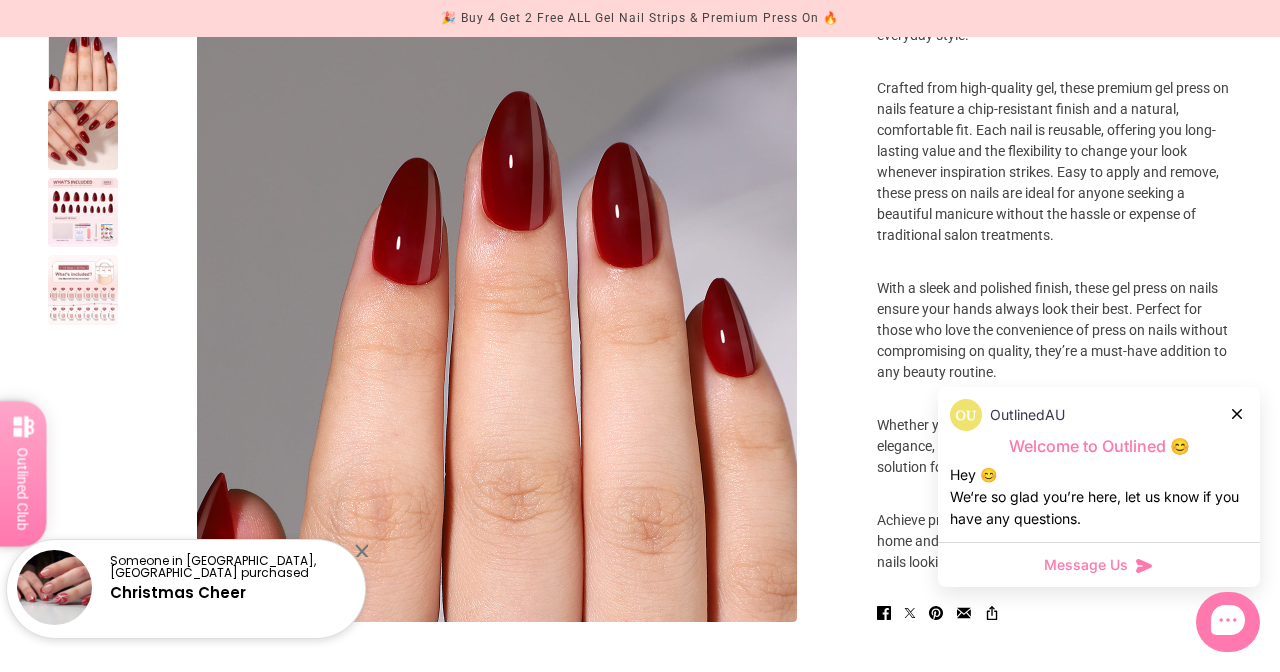 click at bounding box center (83, 213) 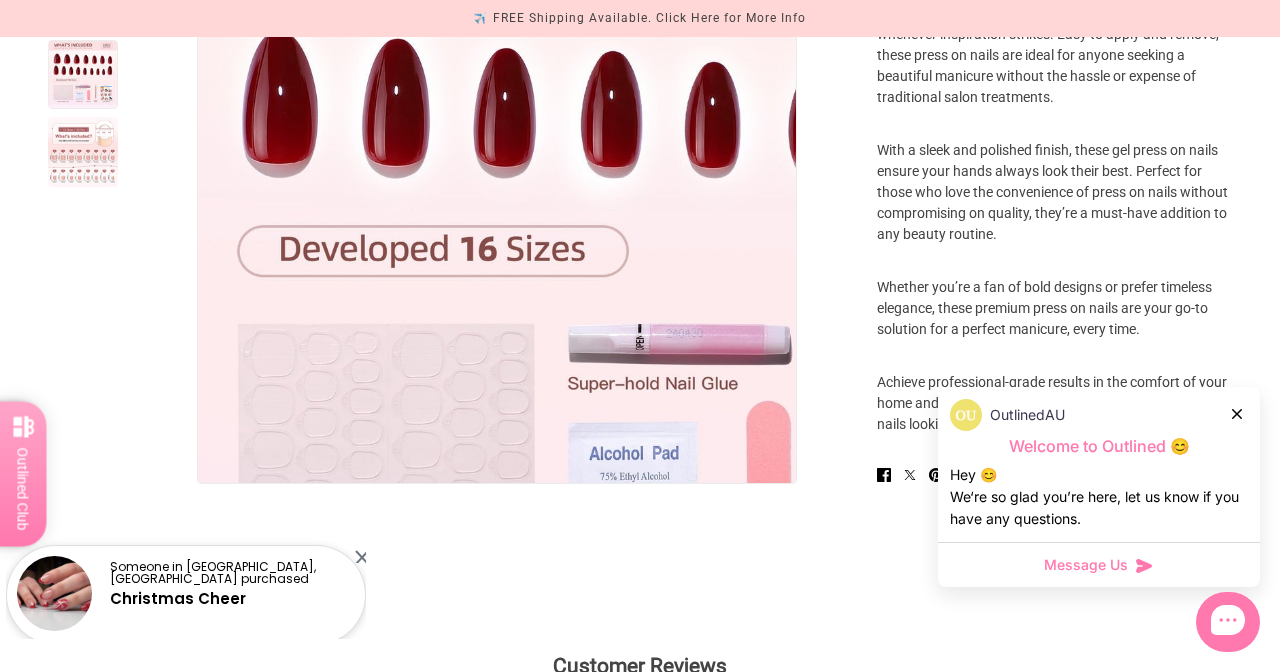 scroll, scrollTop: 926, scrollLeft: 0, axis: vertical 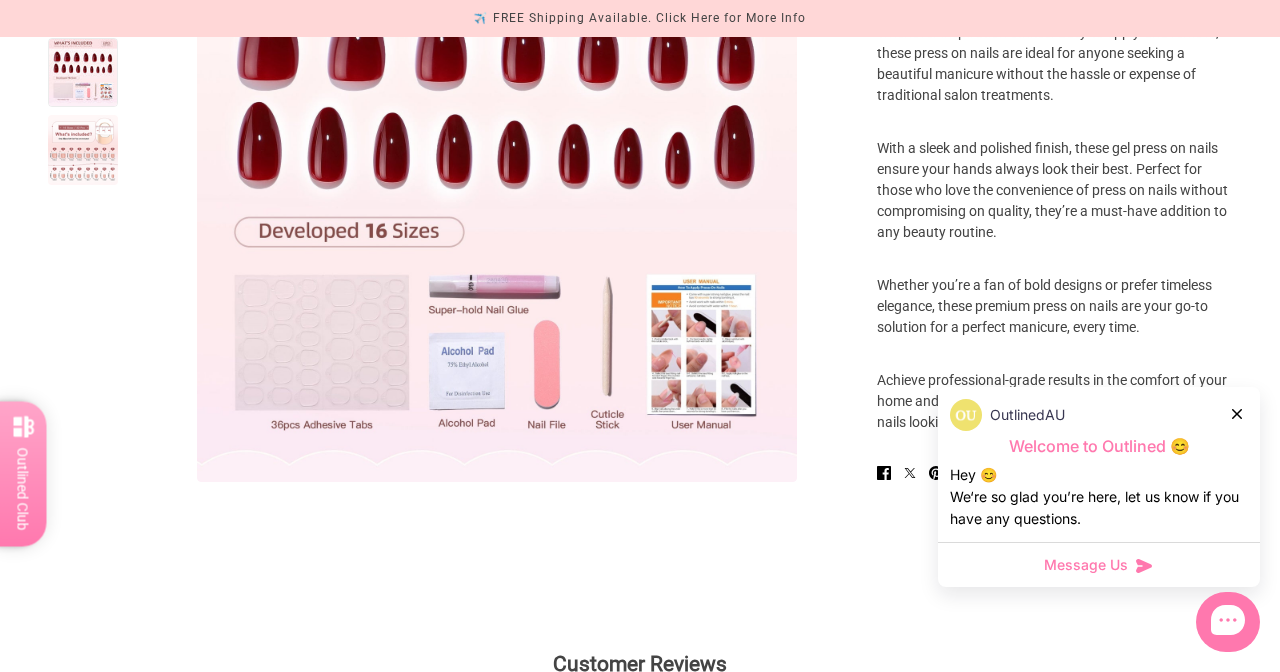 click at bounding box center [83, 151] 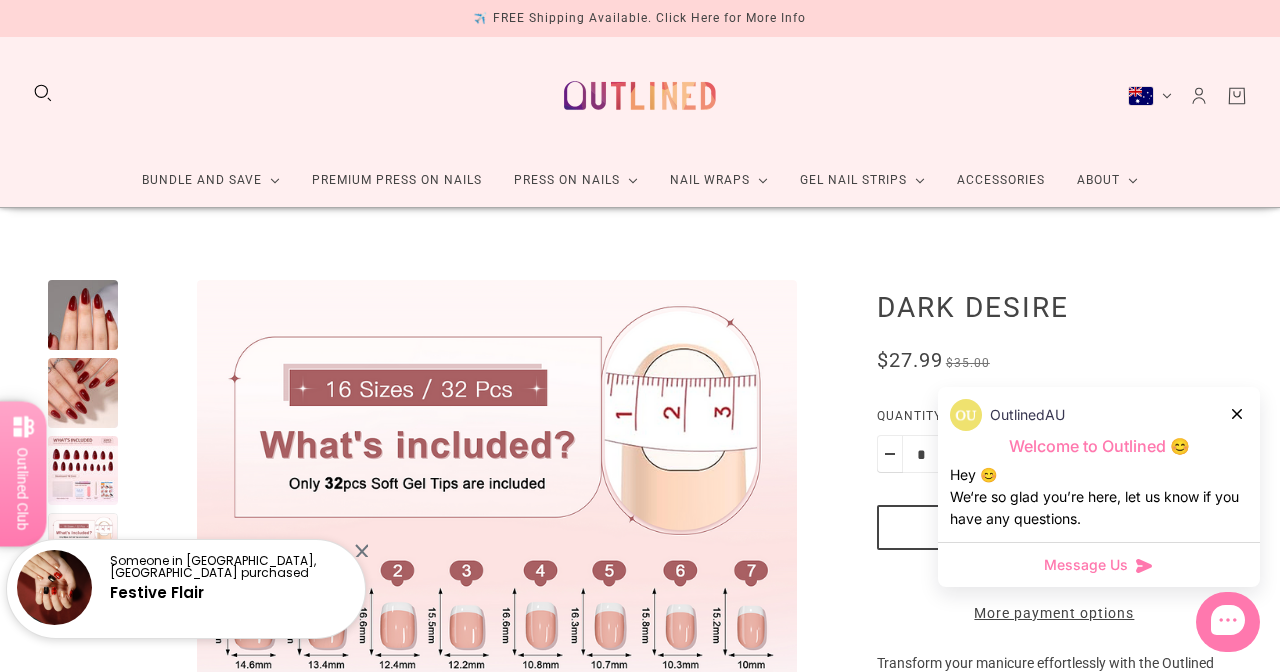 scroll, scrollTop: 0, scrollLeft: 0, axis: both 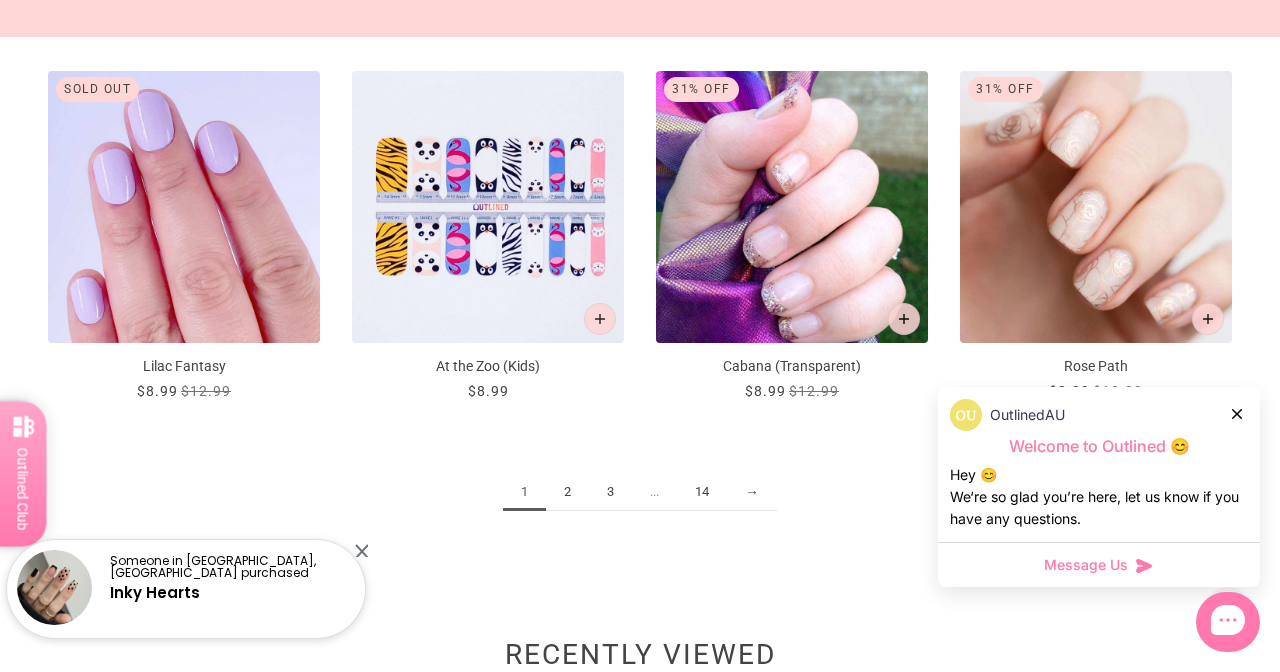 click on "→" at bounding box center [752, 492] 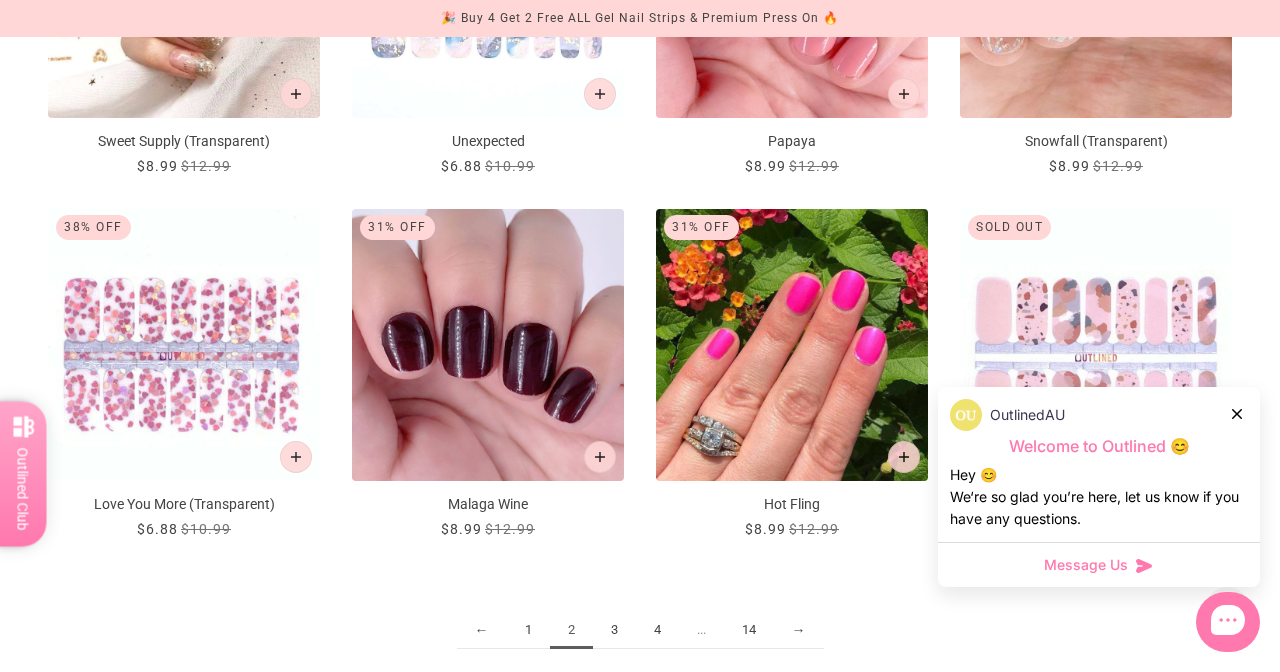 scroll, scrollTop: 2051, scrollLeft: 0, axis: vertical 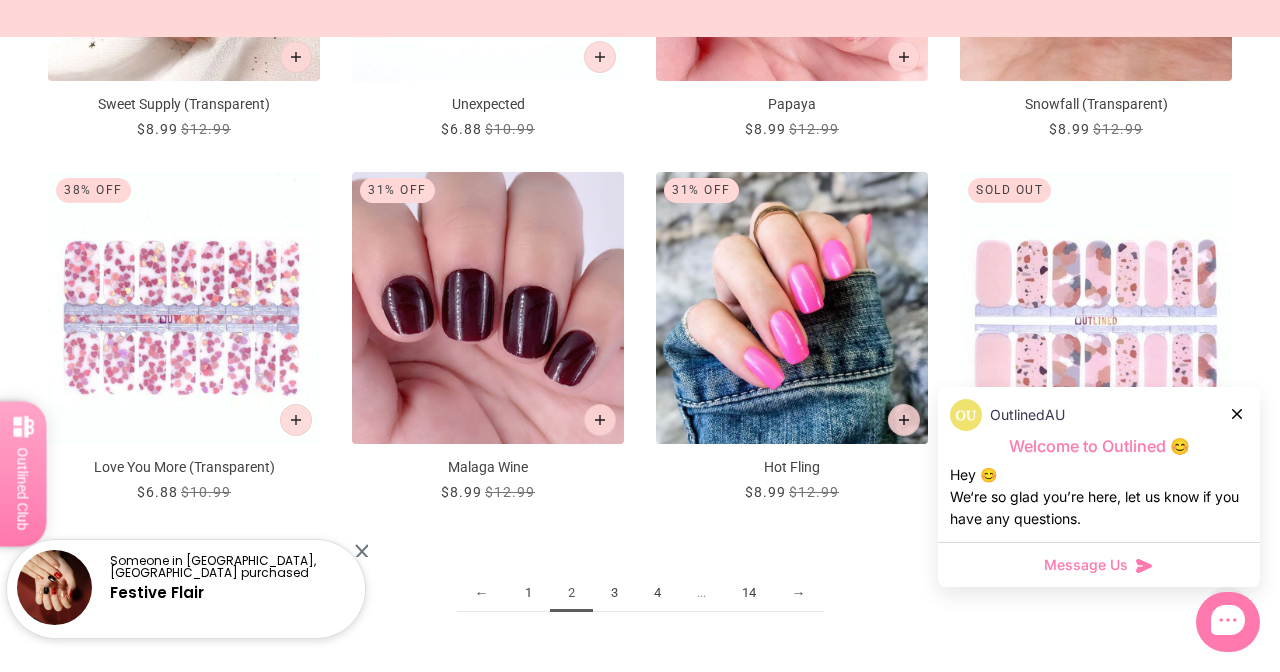 click on "3" at bounding box center (614, 593) 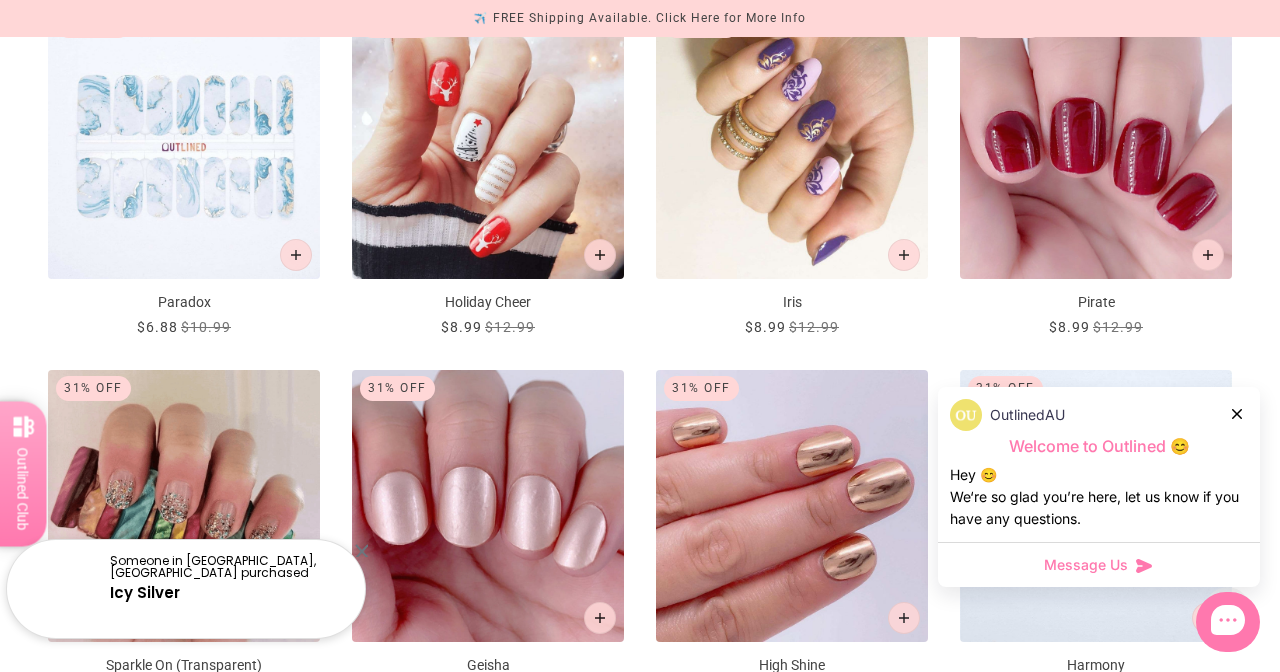 scroll, scrollTop: 1127, scrollLeft: 0, axis: vertical 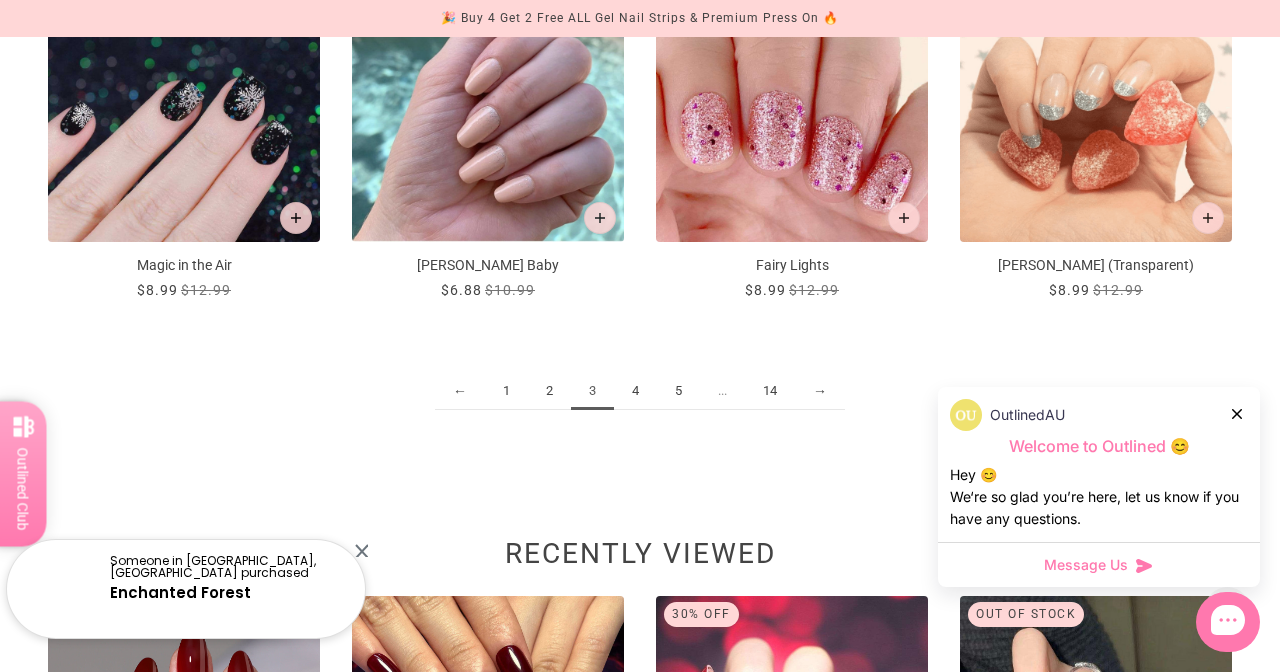 click on "4" at bounding box center (635, 391) 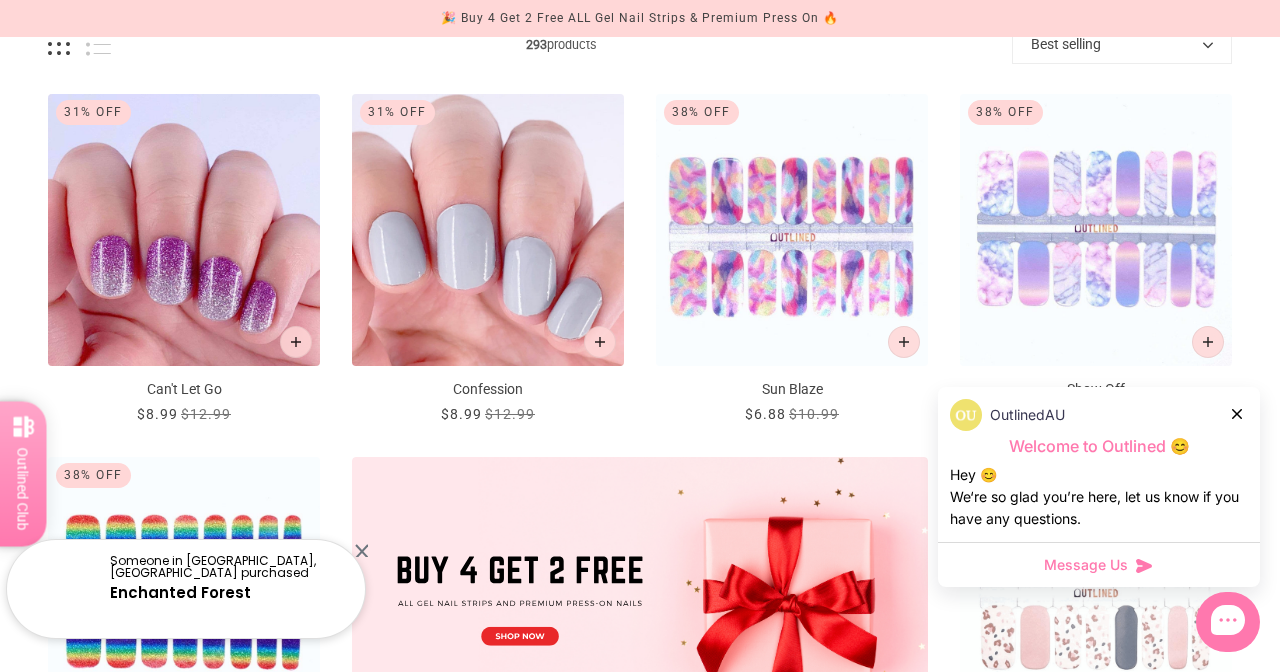 scroll, scrollTop: 0, scrollLeft: 0, axis: both 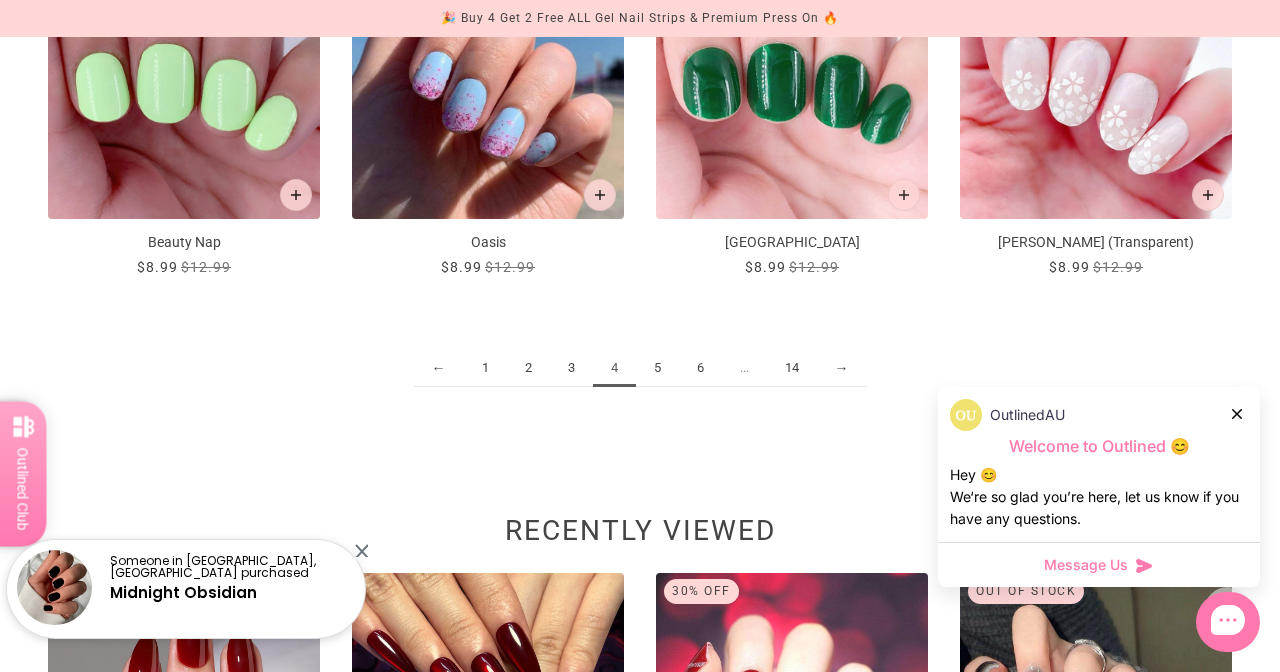 click on "5" at bounding box center (657, 368) 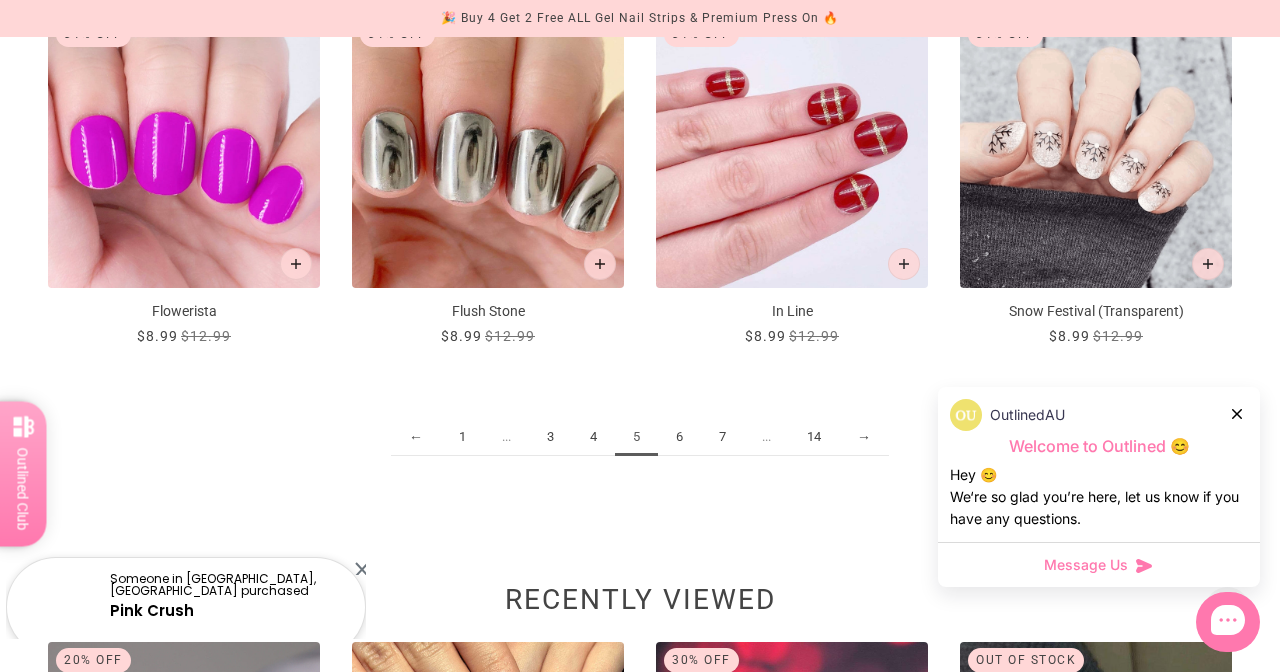 scroll, scrollTop: 2212, scrollLeft: 0, axis: vertical 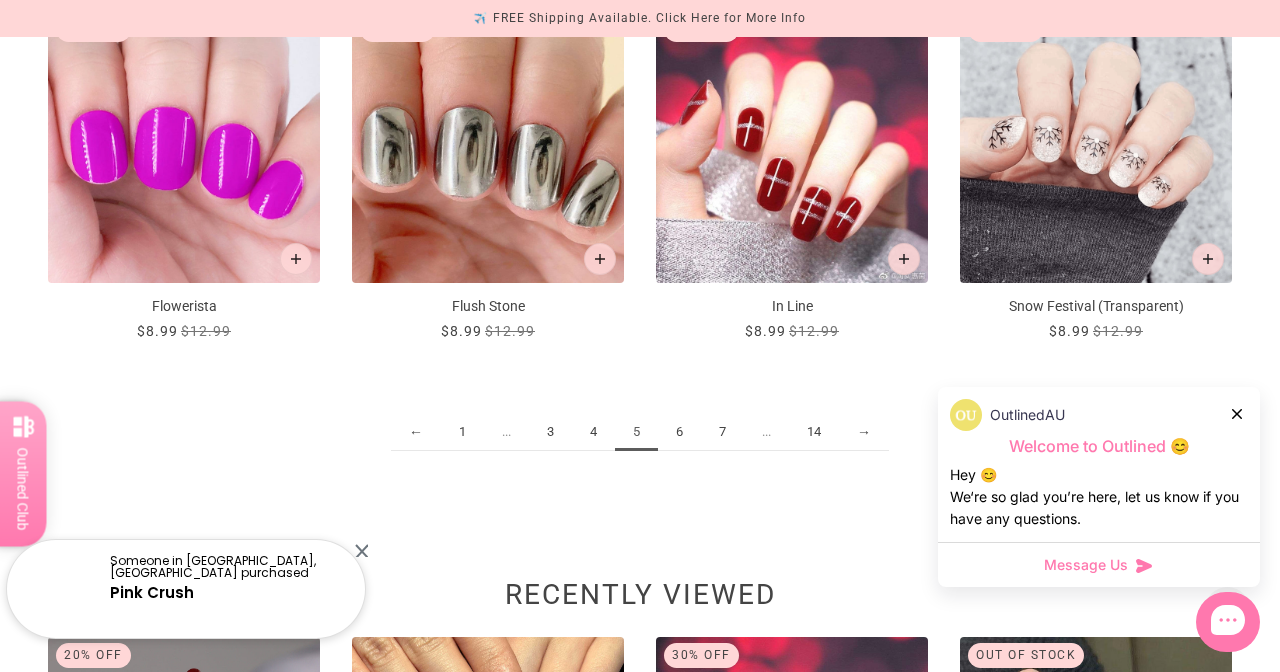 click on "6" at bounding box center (679, 432) 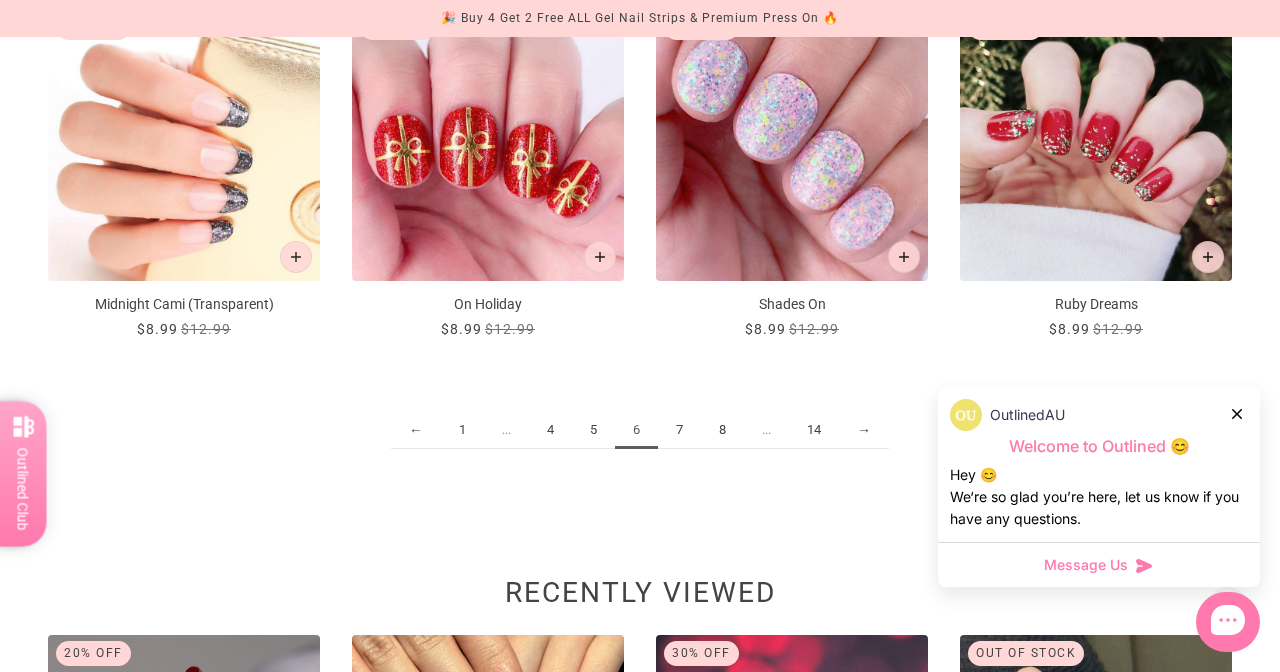 scroll, scrollTop: 2228, scrollLeft: 0, axis: vertical 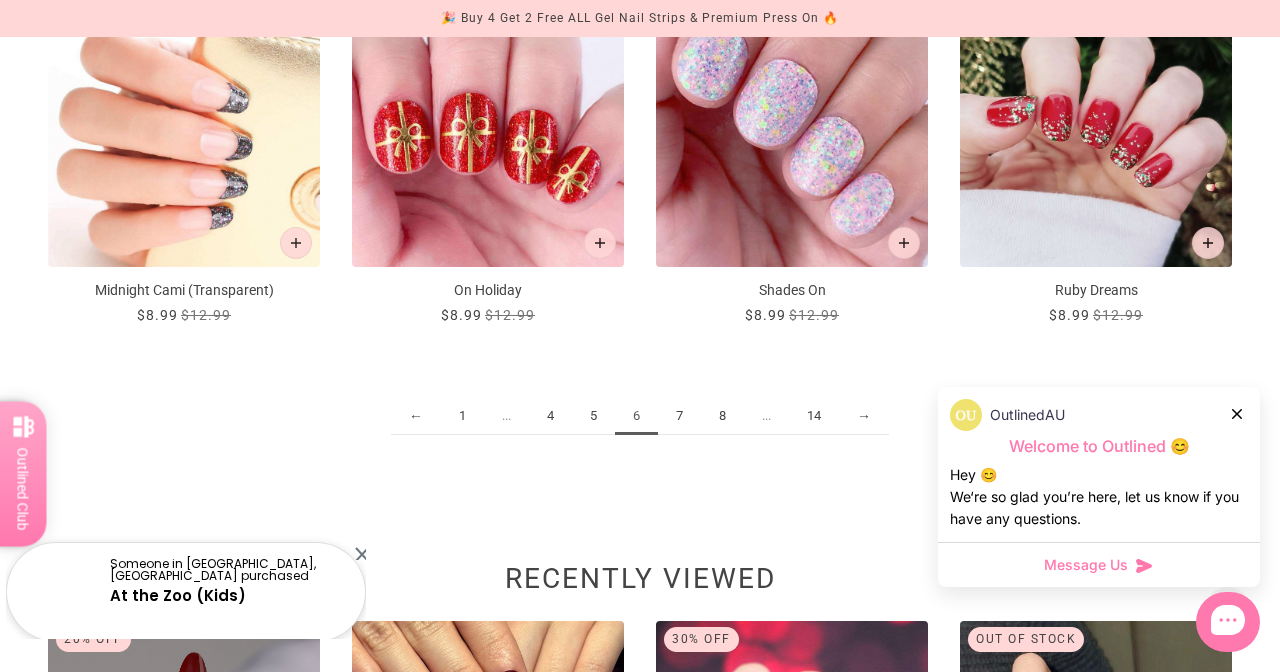 click on "7" at bounding box center [679, 416] 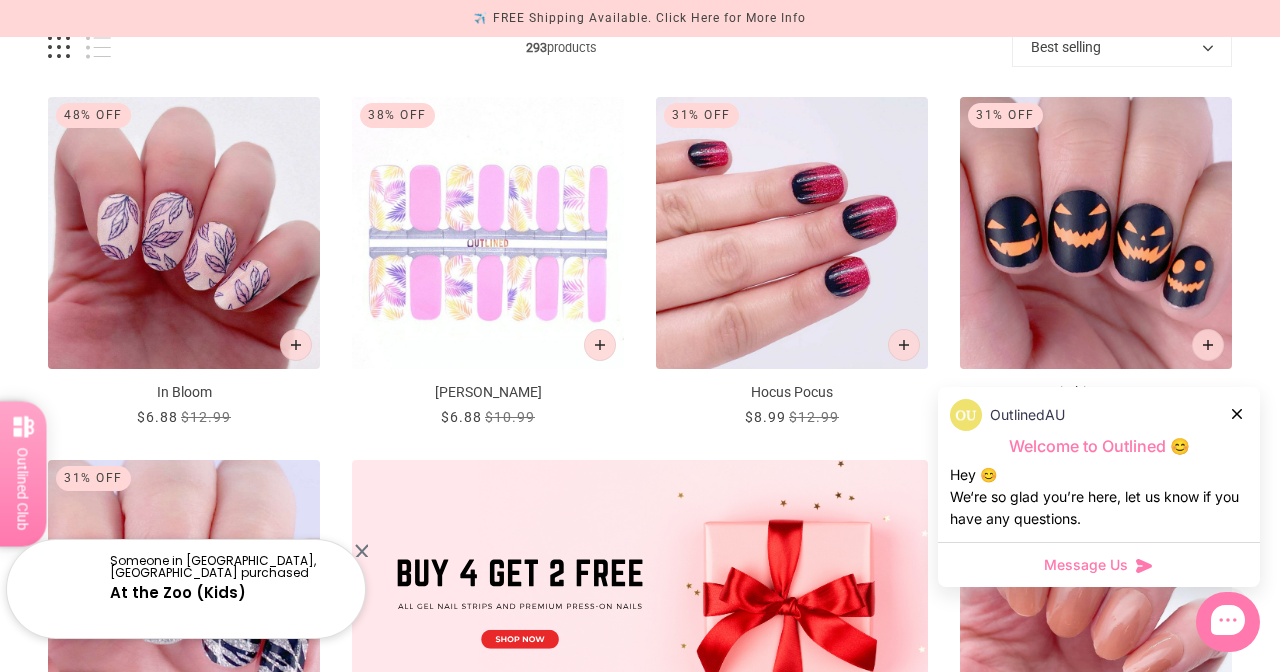 scroll, scrollTop: 319, scrollLeft: 0, axis: vertical 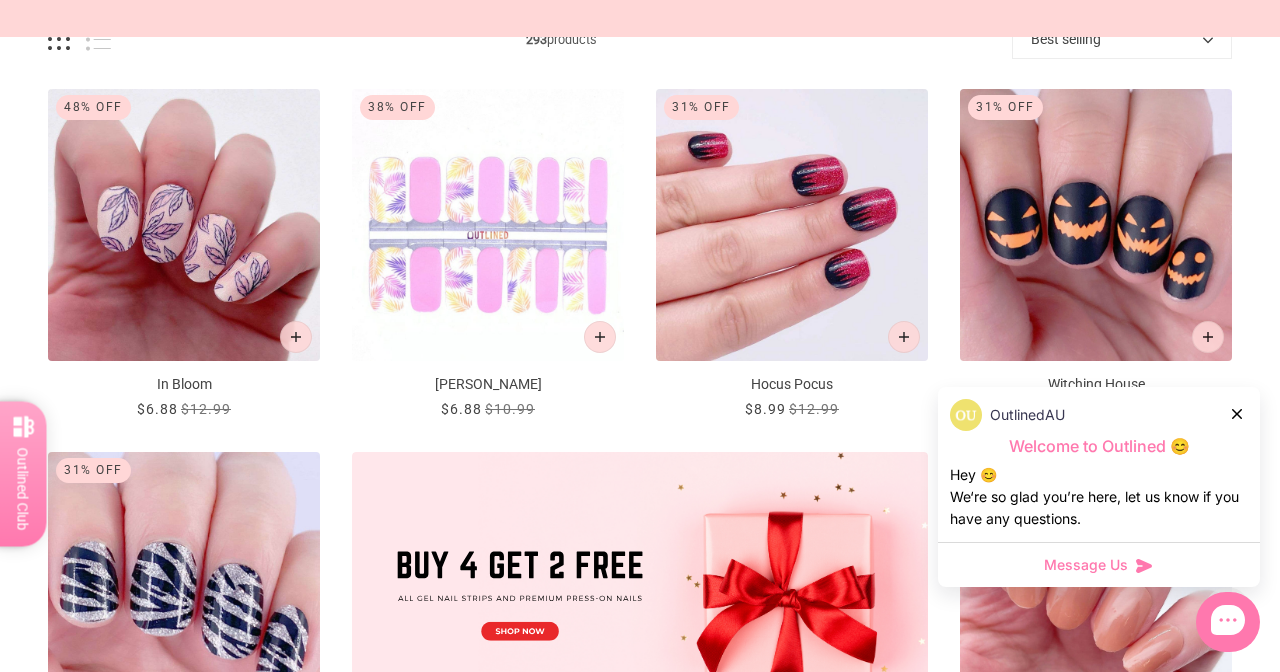 click at bounding box center (792, 225) 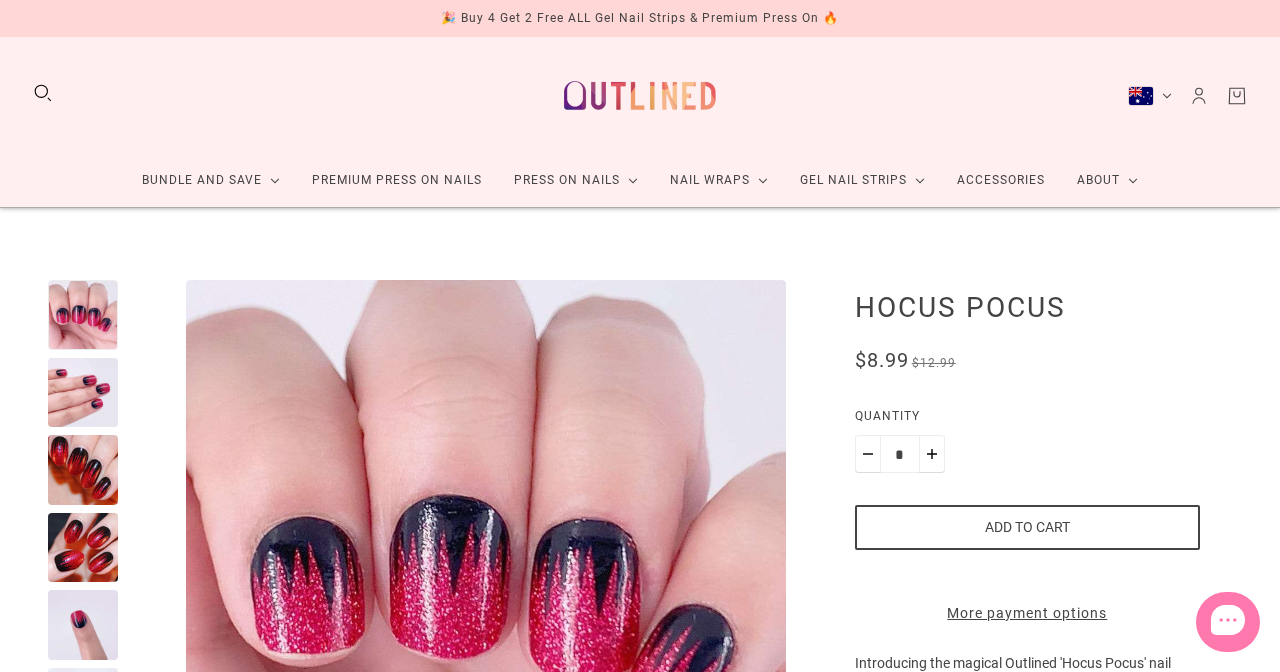 scroll, scrollTop: 235, scrollLeft: 0, axis: vertical 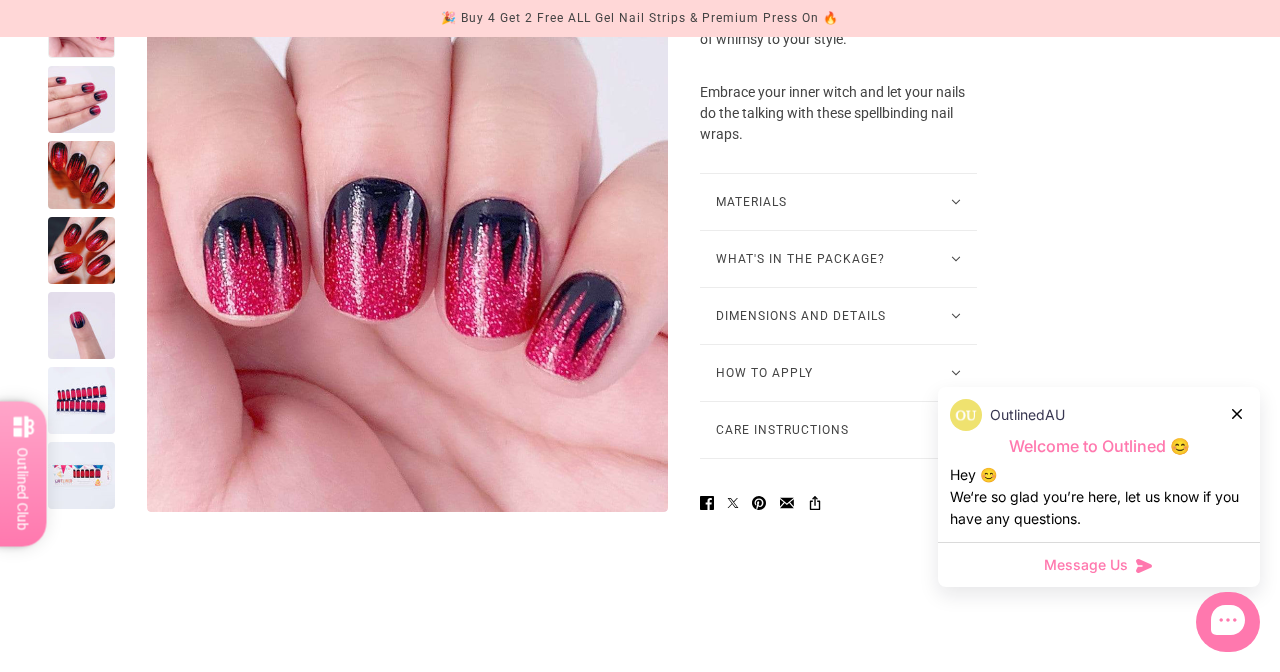 click on "What's in the package?" at bounding box center (838, 259) 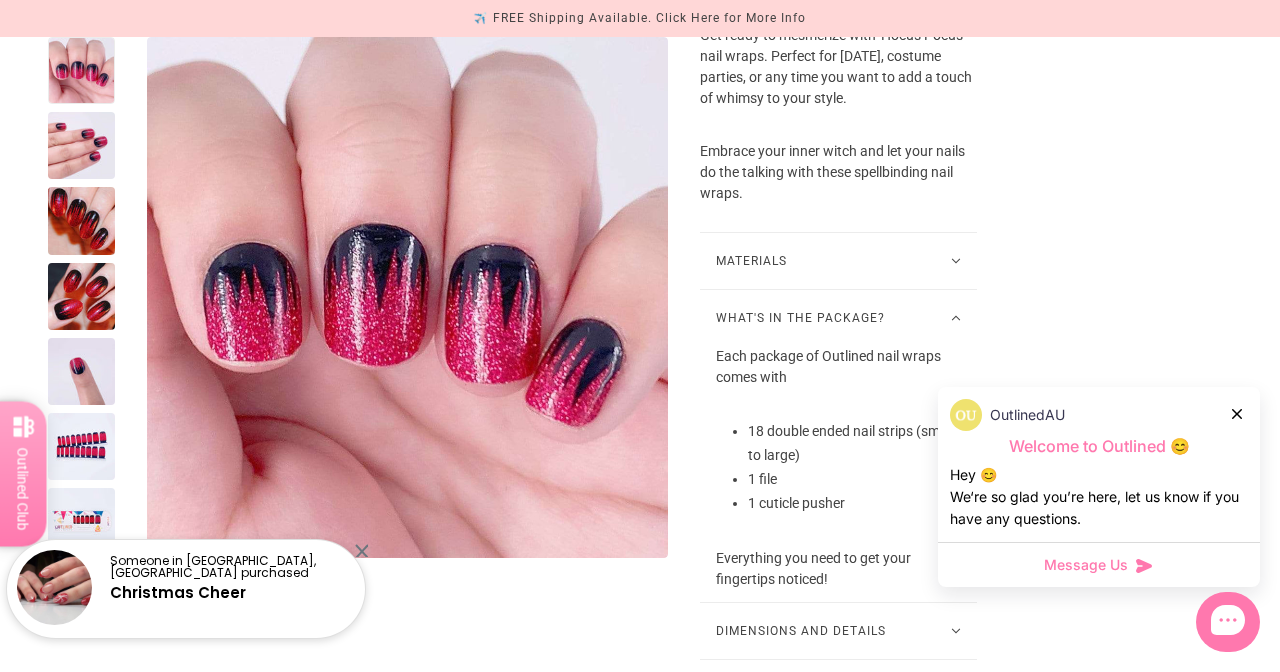 scroll, scrollTop: 994, scrollLeft: 0, axis: vertical 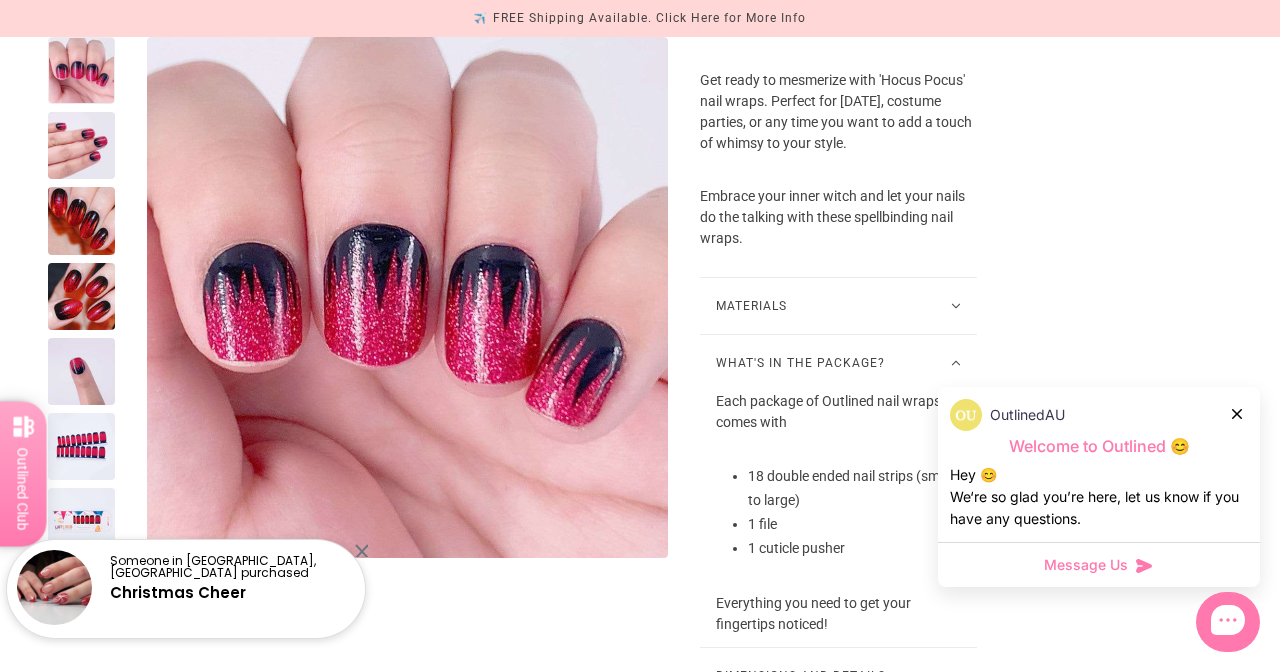 click at bounding box center (81, 296) 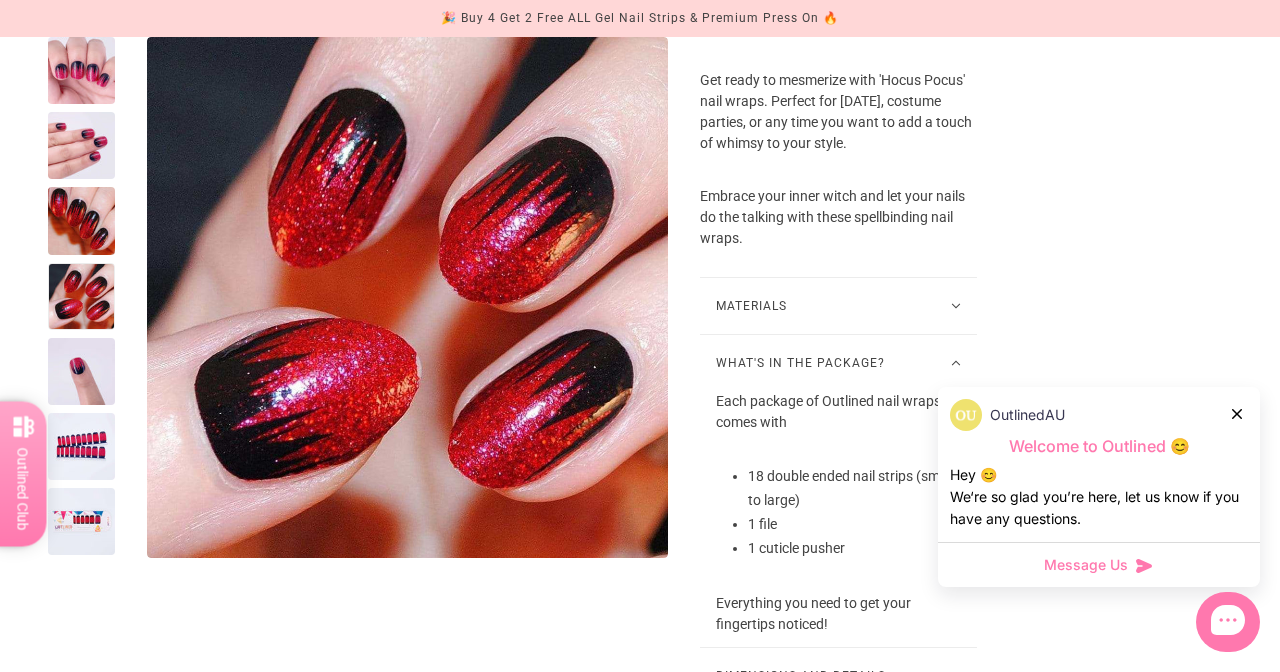 click at bounding box center (81, 220) 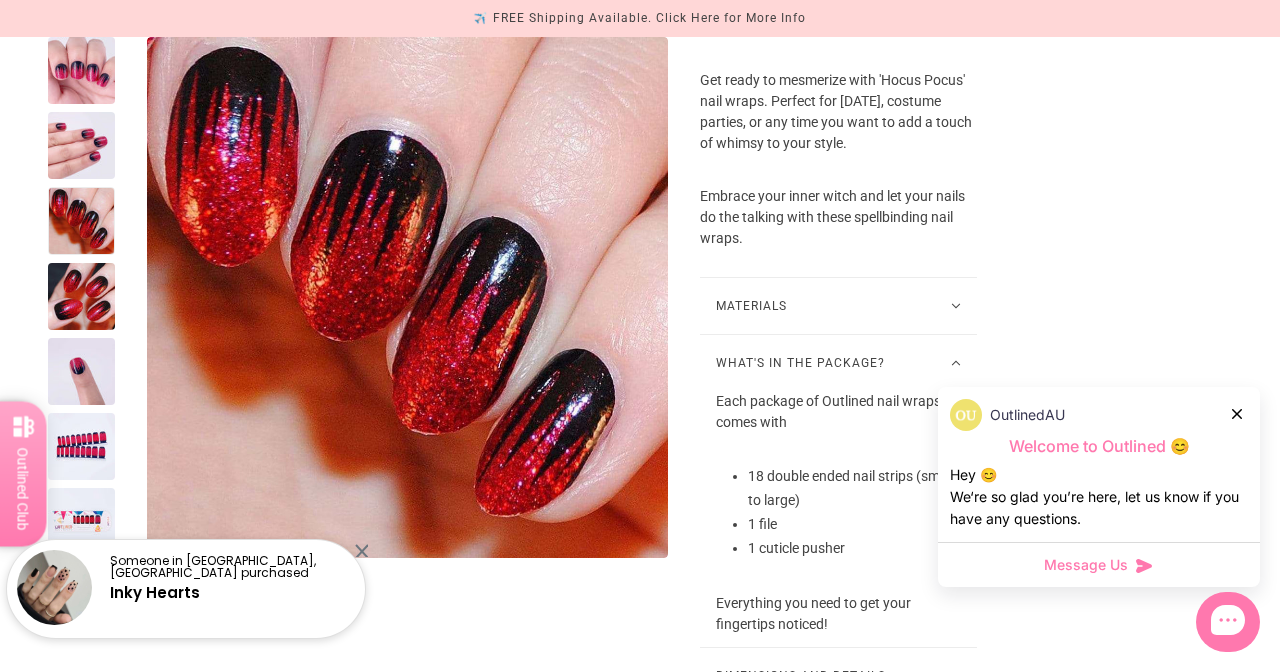click at bounding box center [81, 145] 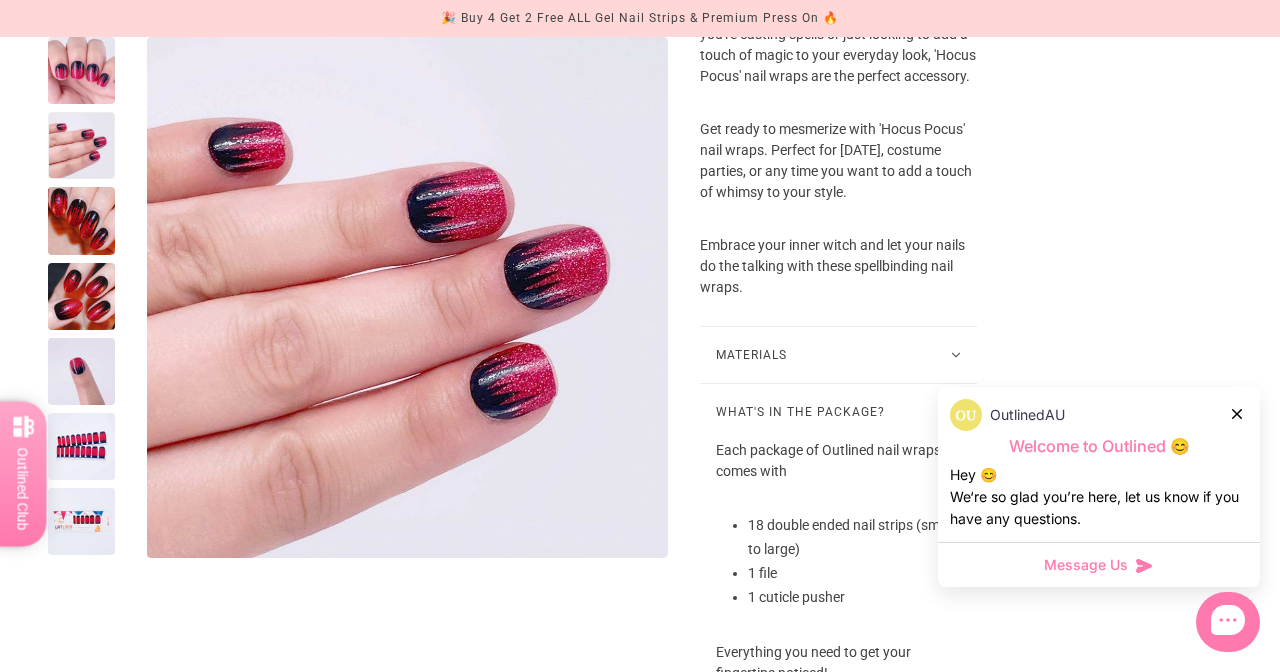 scroll, scrollTop: 944, scrollLeft: 0, axis: vertical 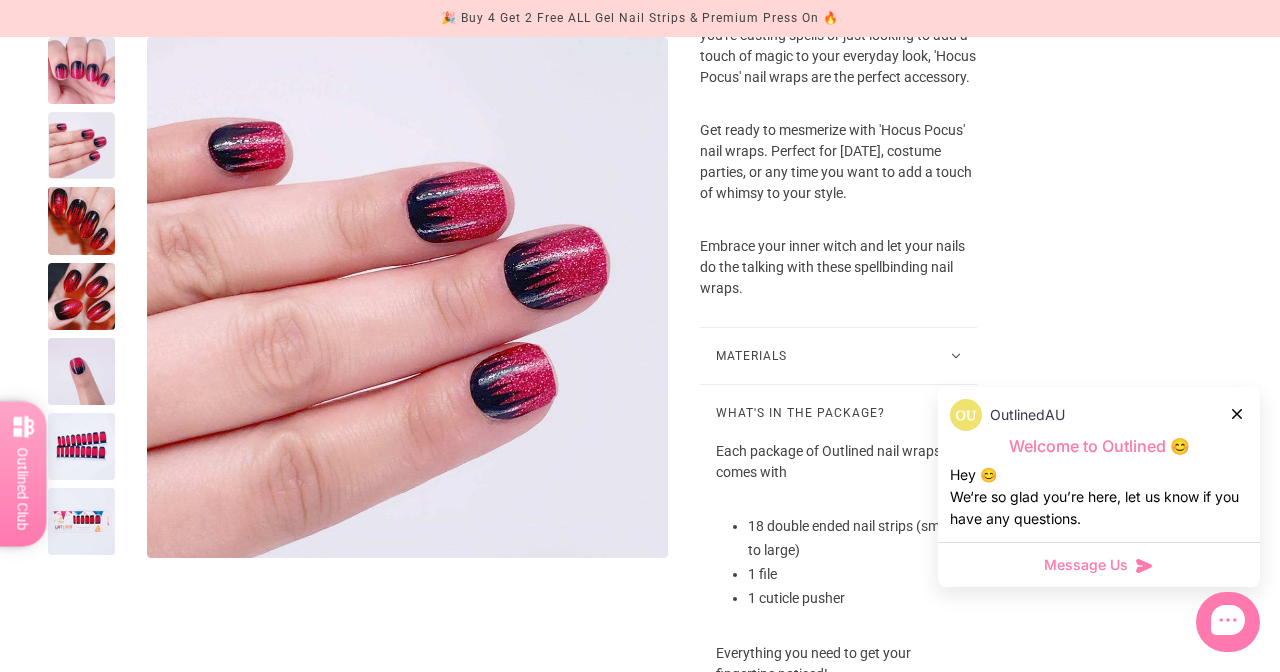 click at bounding box center [81, 70] 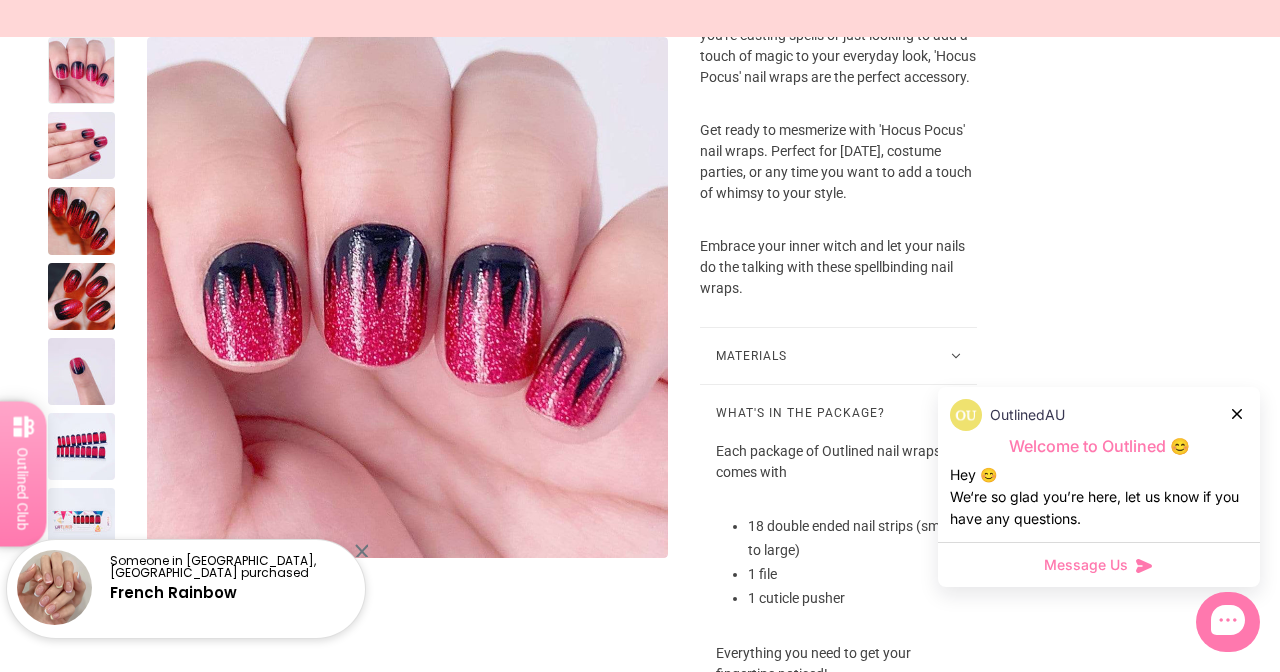 click at bounding box center (81, 446) 